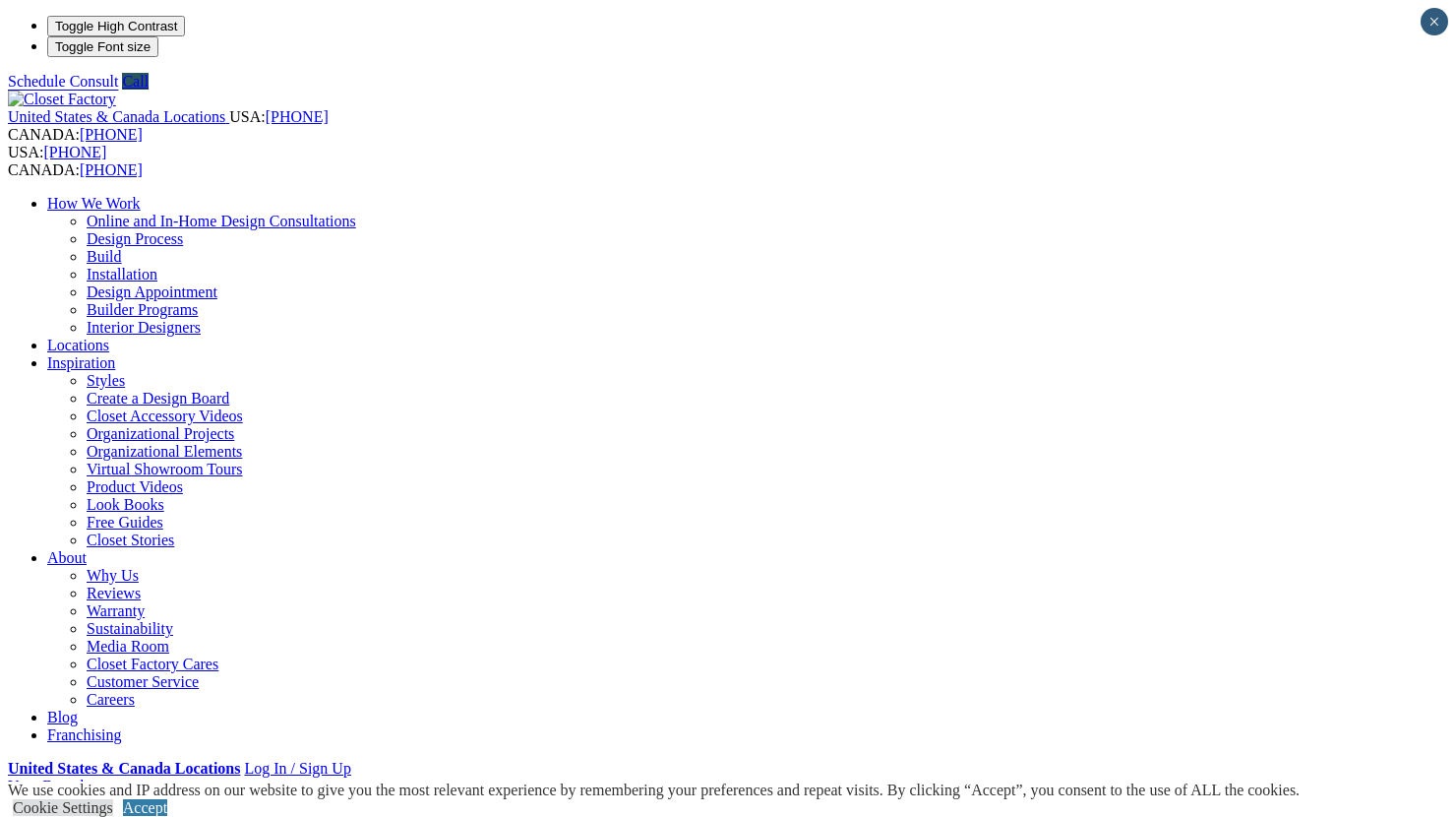 scroll, scrollTop: 20, scrollLeft: 0, axis: vertical 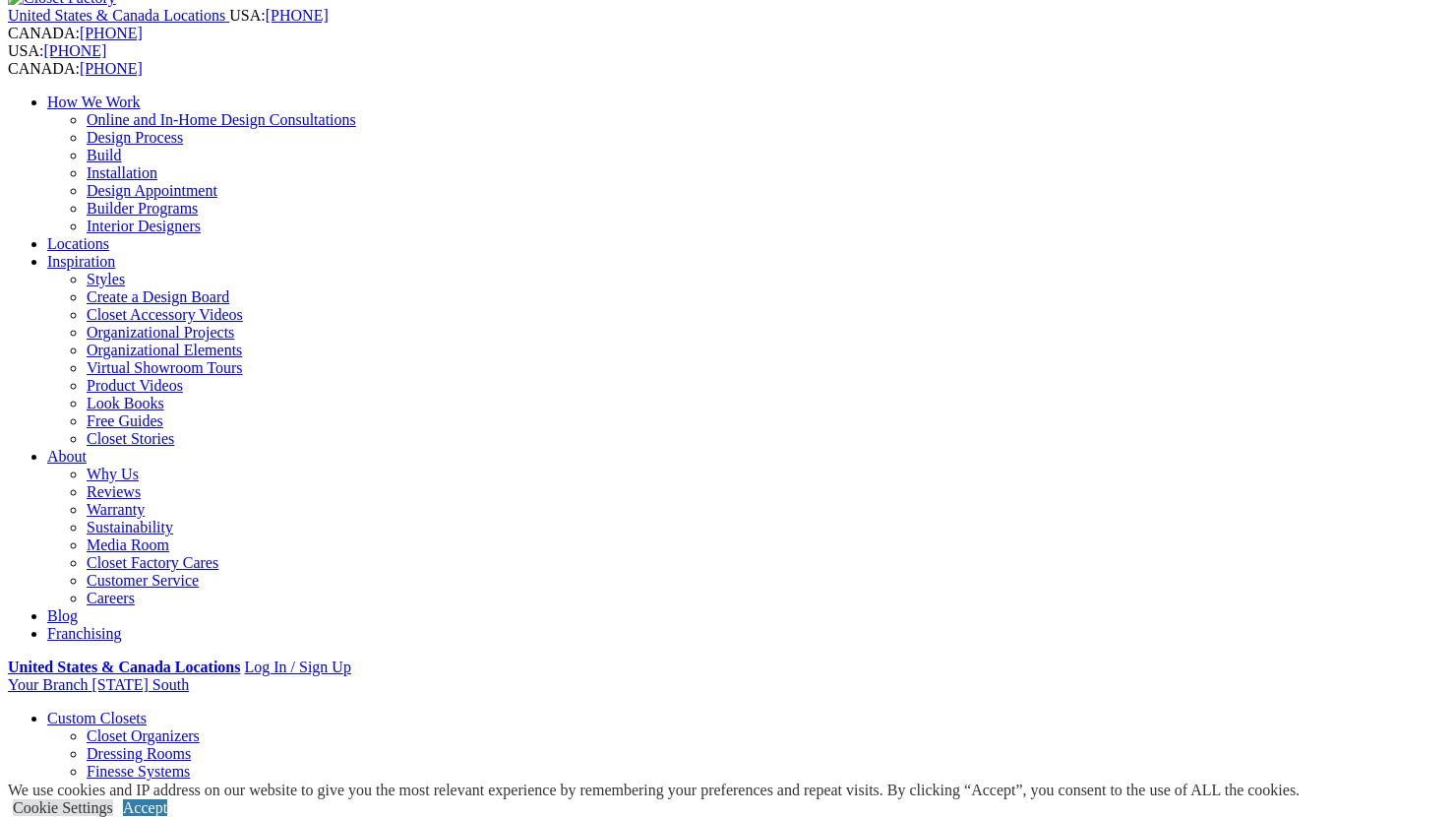 click on "CLOSE (X)" at bounding box center [45, 1723] 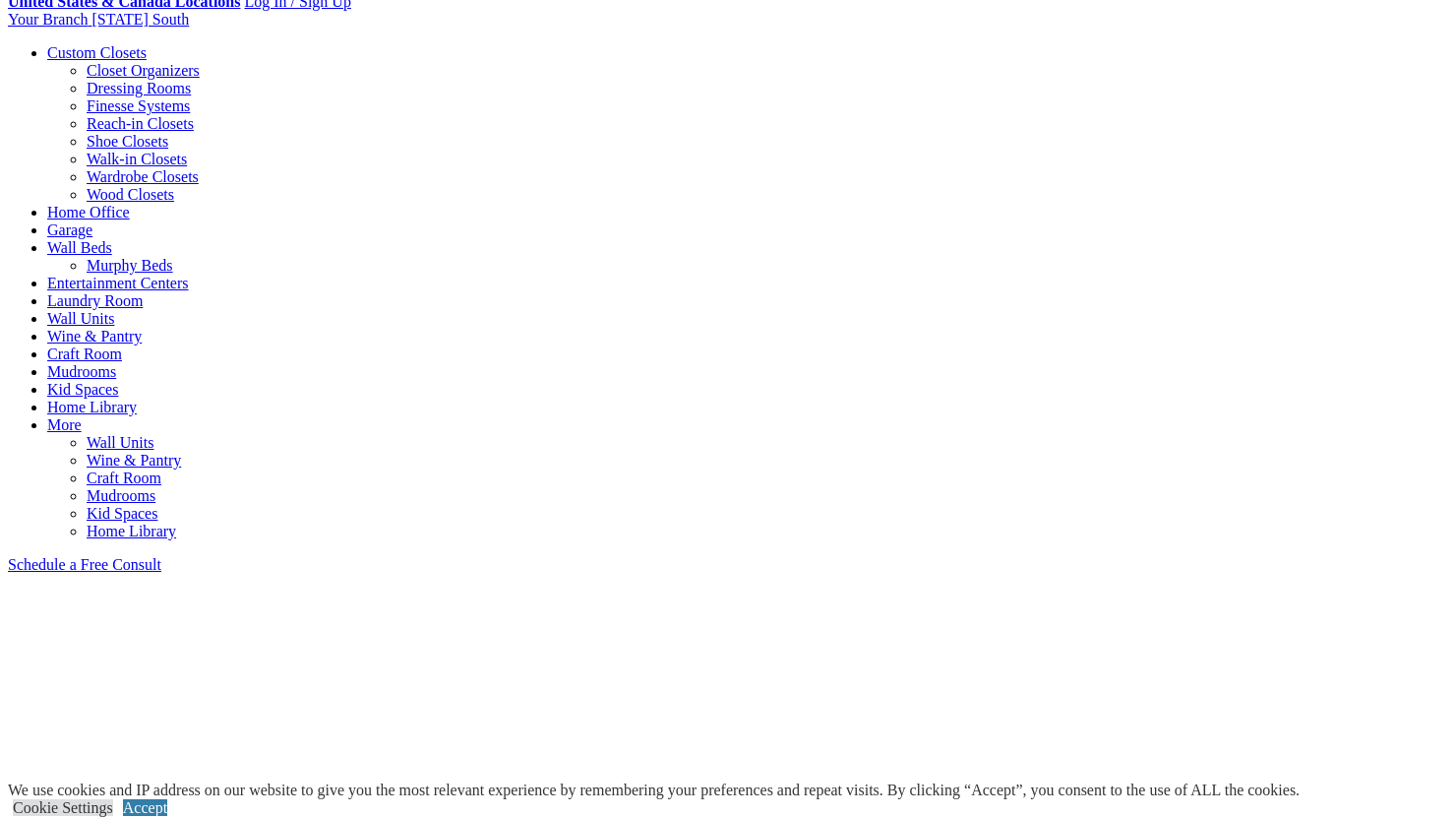 scroll, scrollTop: 768, scrollLeft: 0, axis: vertical 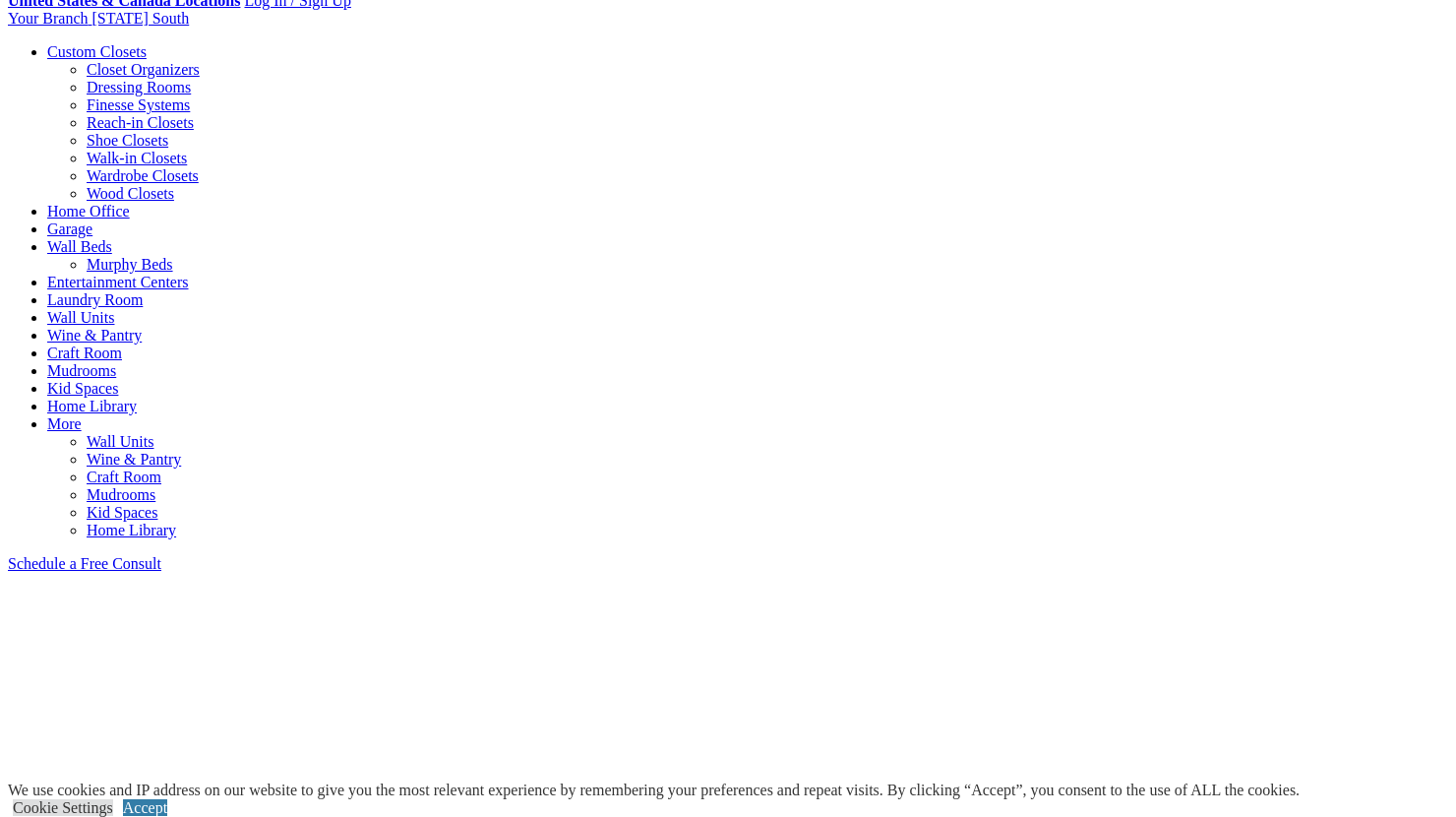 click on "Wine & Pantry" at bounding box center (134, 459) 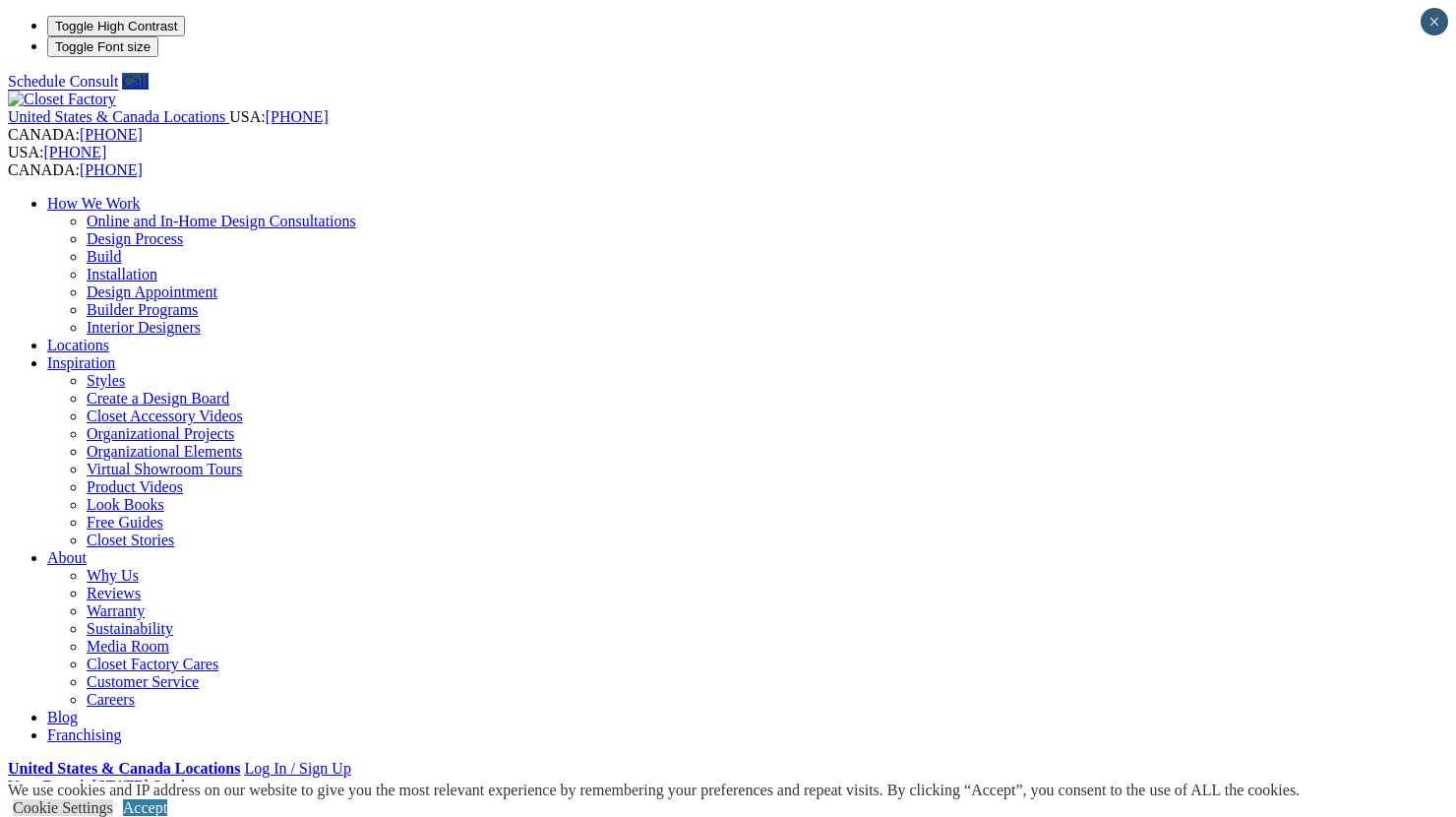 scroll, scrollTop: 0, scrollLeft: 0, axis: both 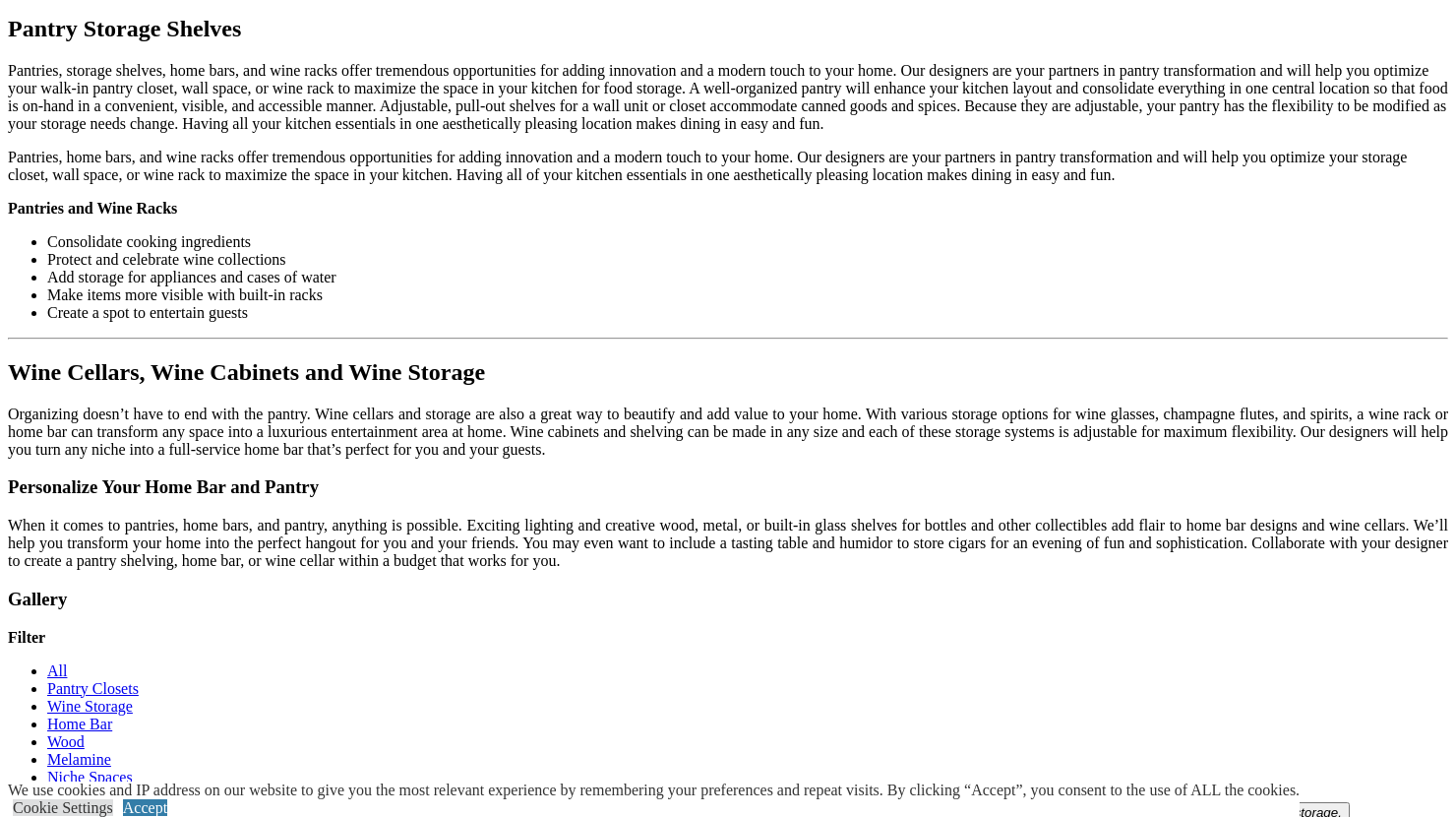 click at bounding box center [577, 1346] 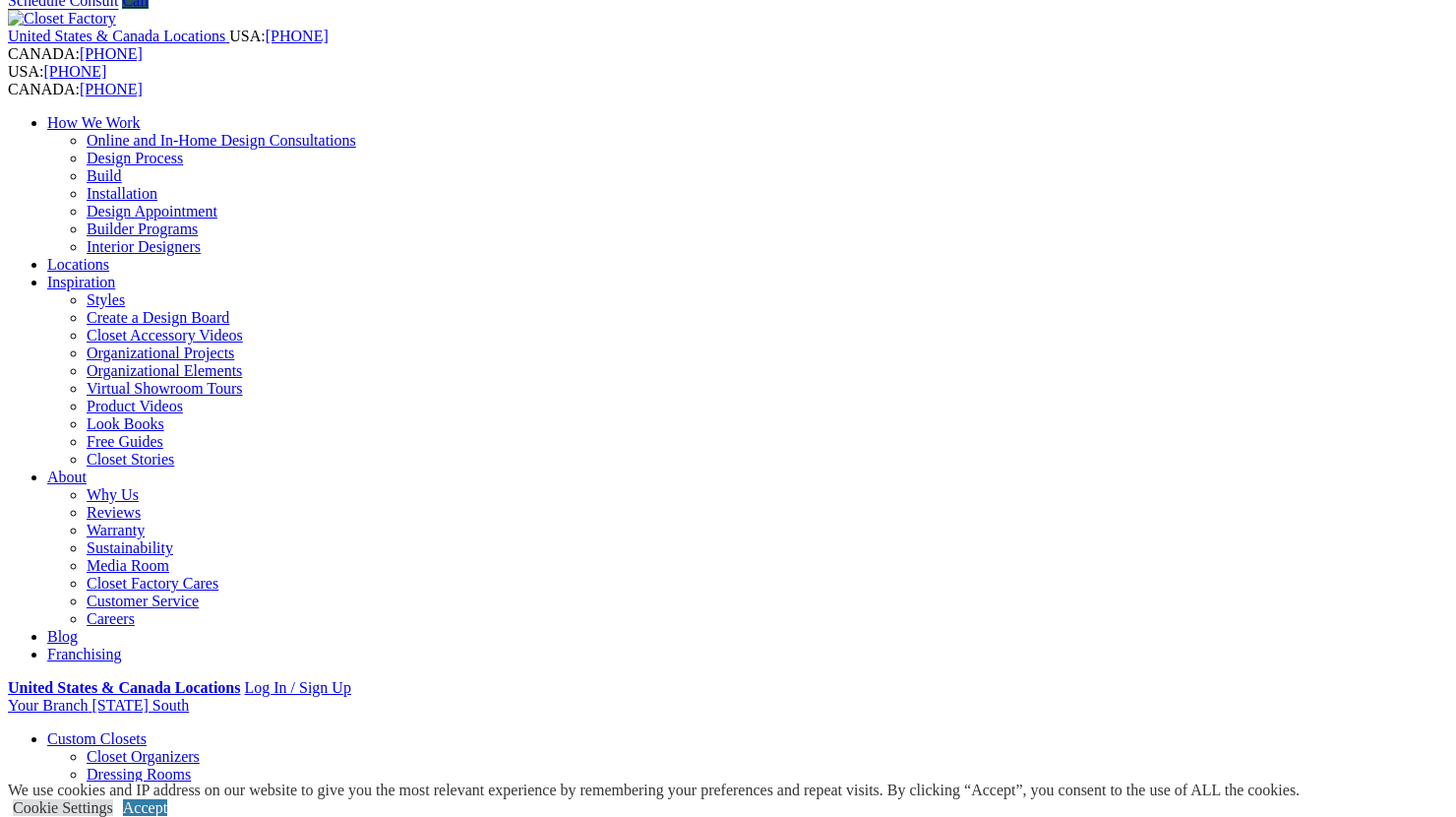scroll, scrollTop: 80, scrollLeft: 0, axis: vertical 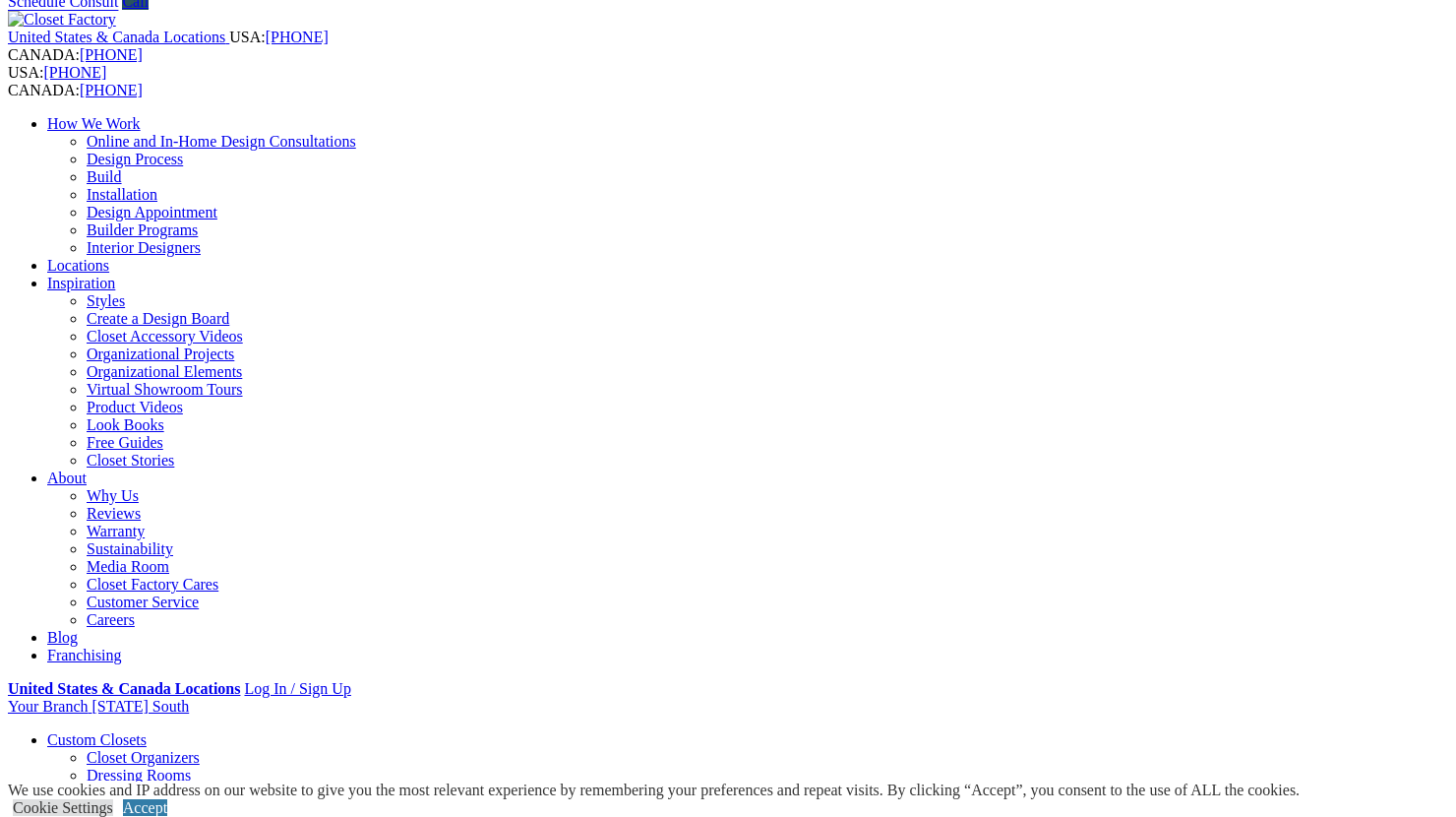 click on "Gallery" at bounding box center [109, 1901] 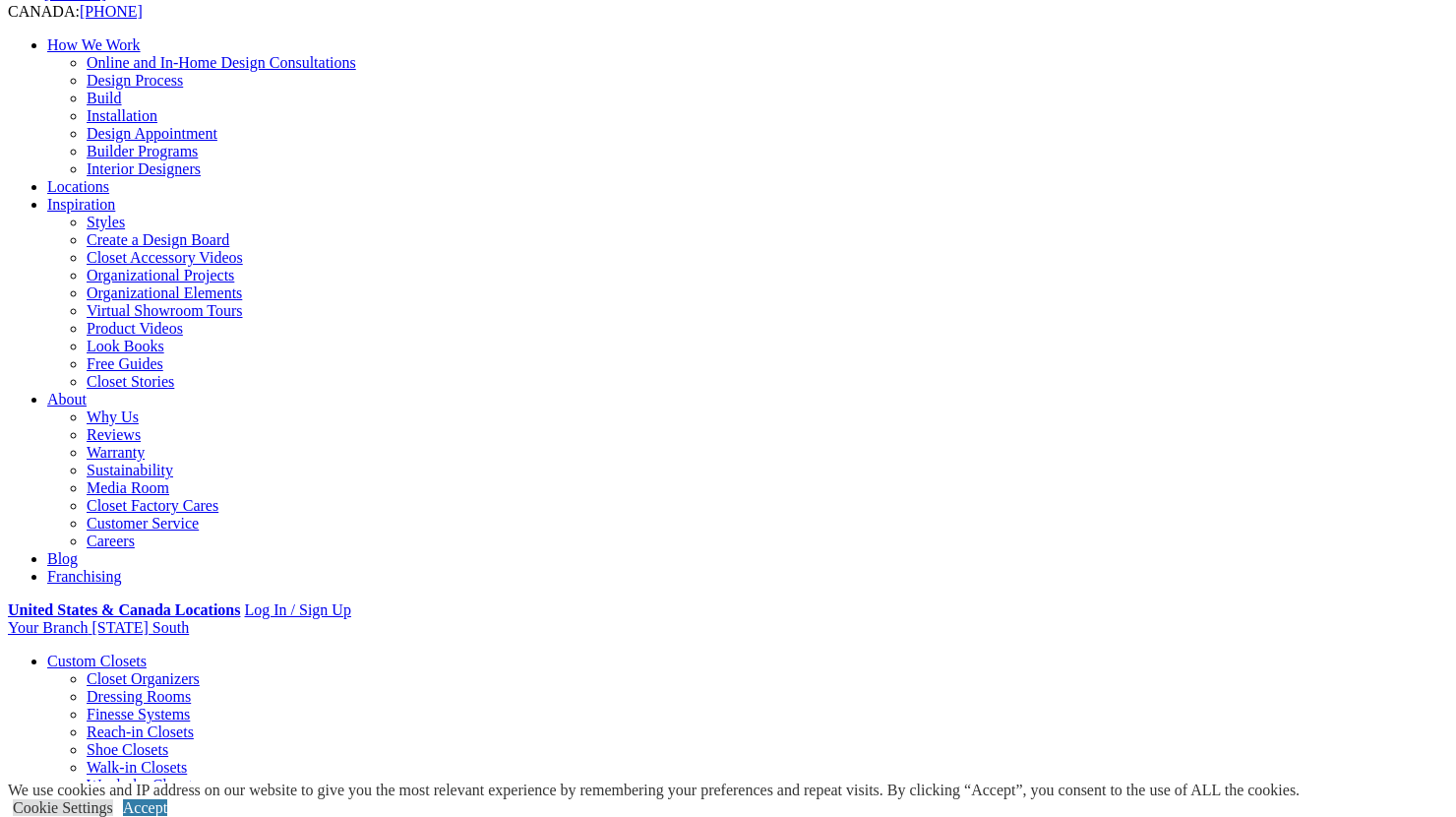 scroll, scrollTop: 184, scrollLeft: 0, axis: vertical 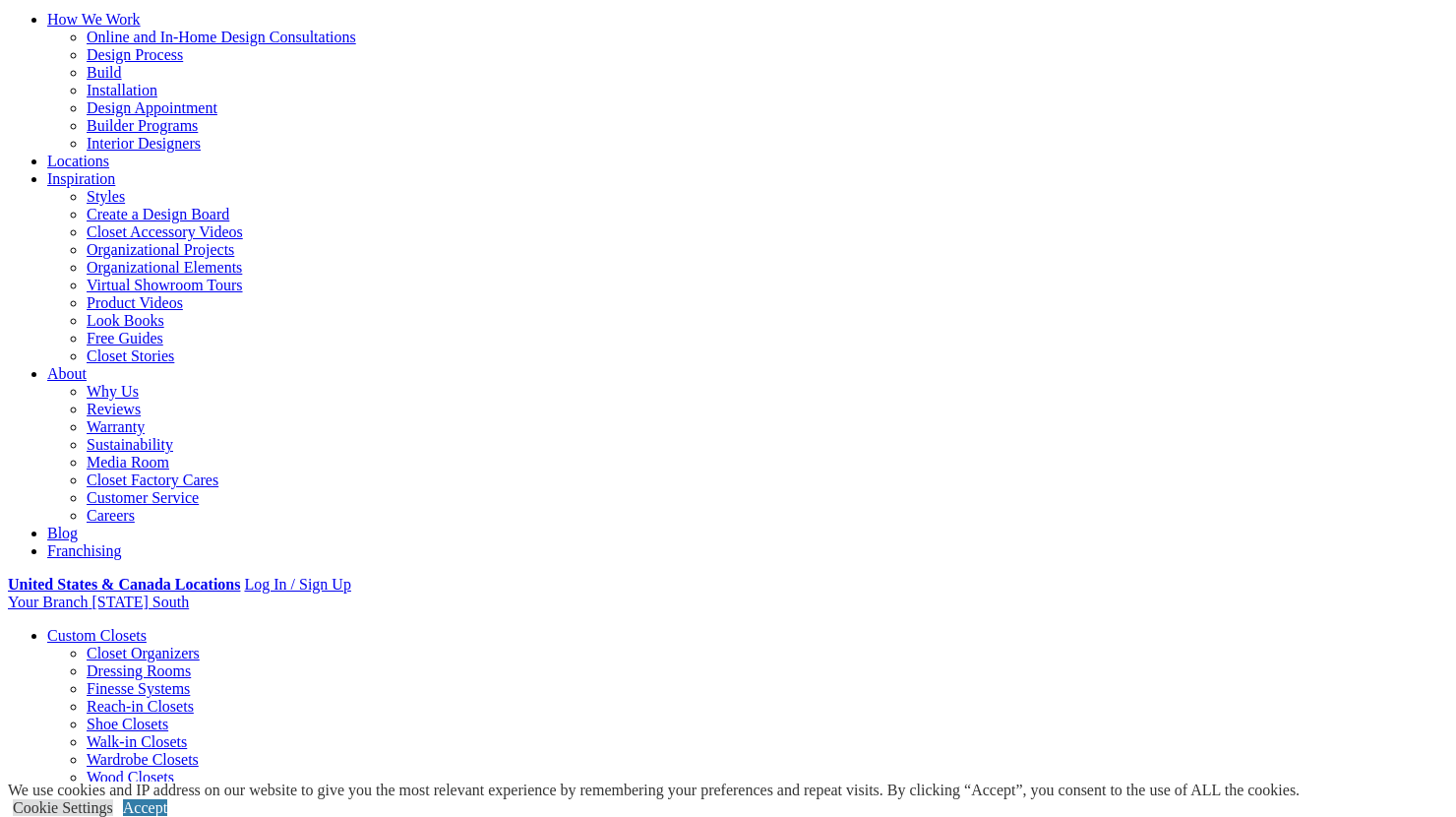 click on "Design Process" at bounding box center (542, 1796) 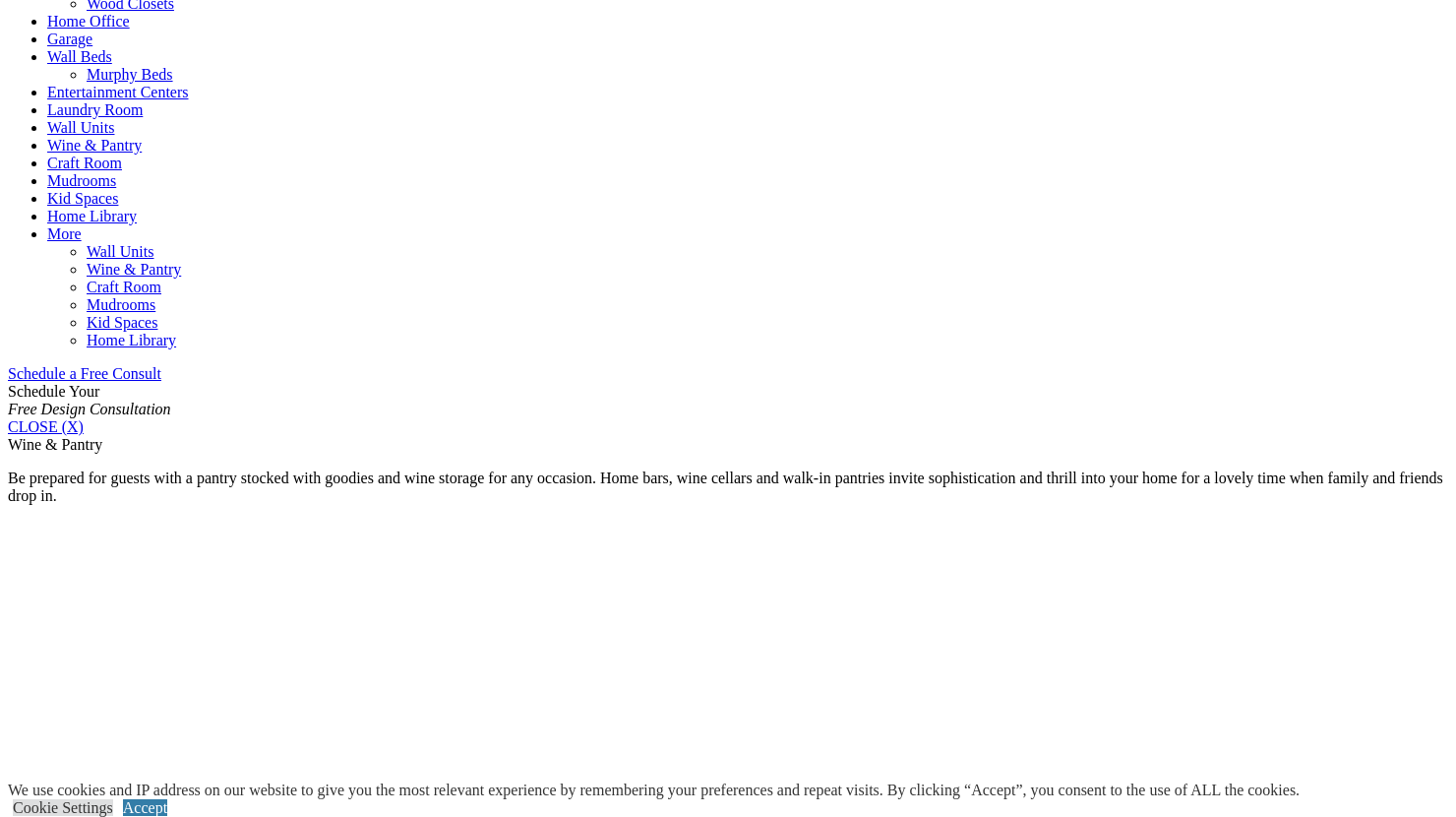 scroll, scrollTop: 957, scrollLeft: 0, axis: vertical 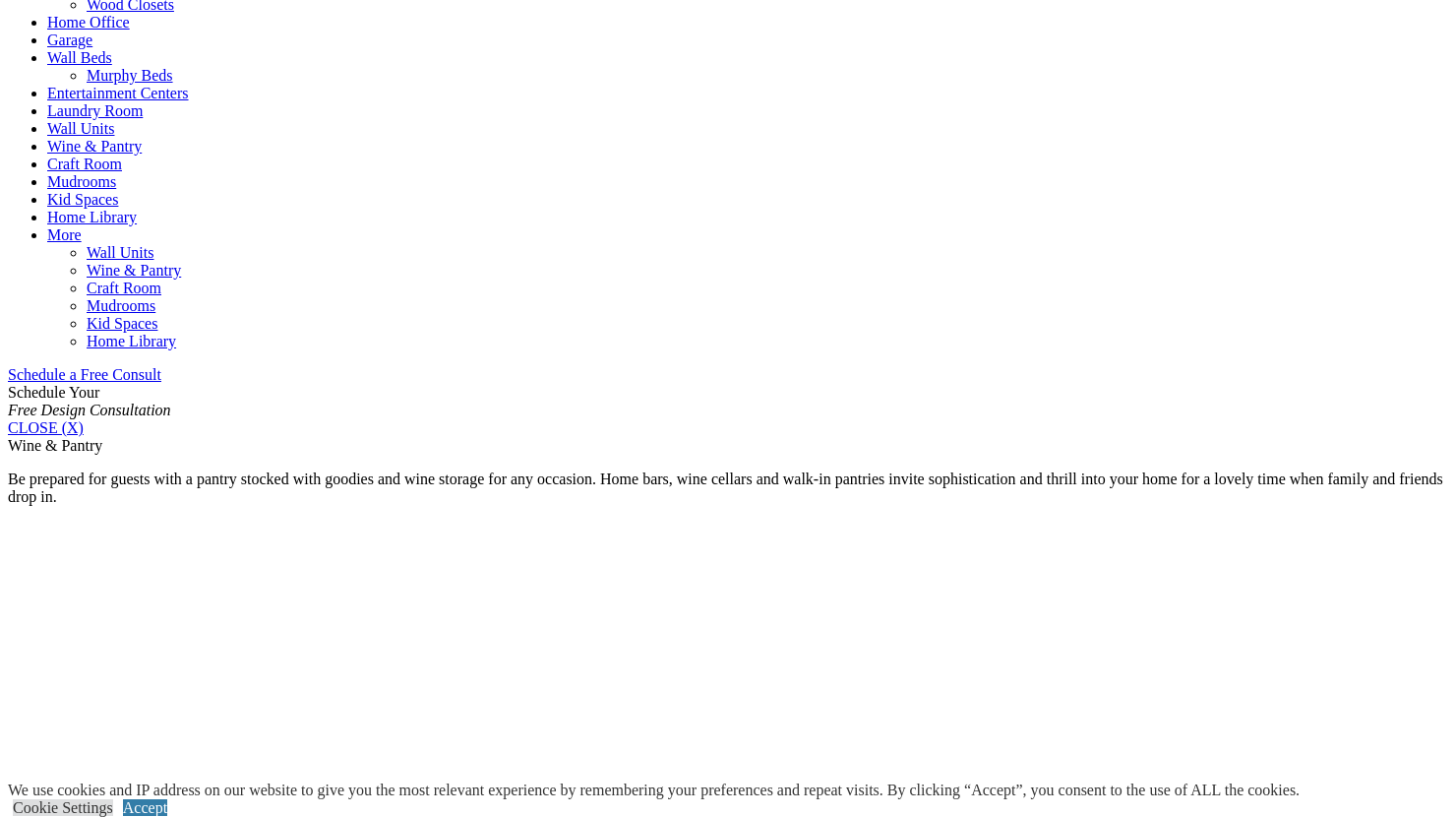click on "Pantry Closets" at bounding box center [92, 1726] 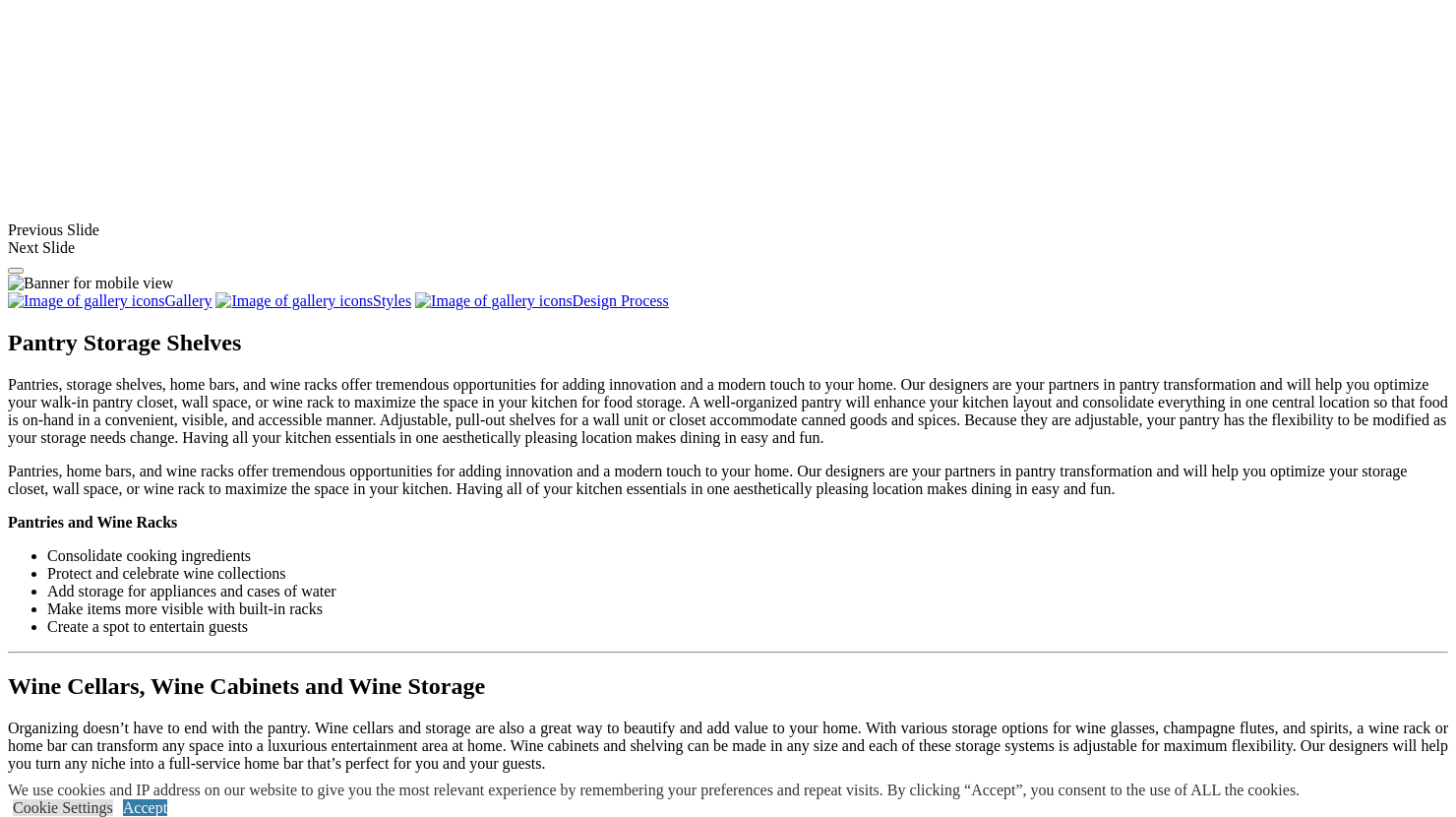 scroll, scrollTop: 1672, scrollLeft: 0, axis: vertical 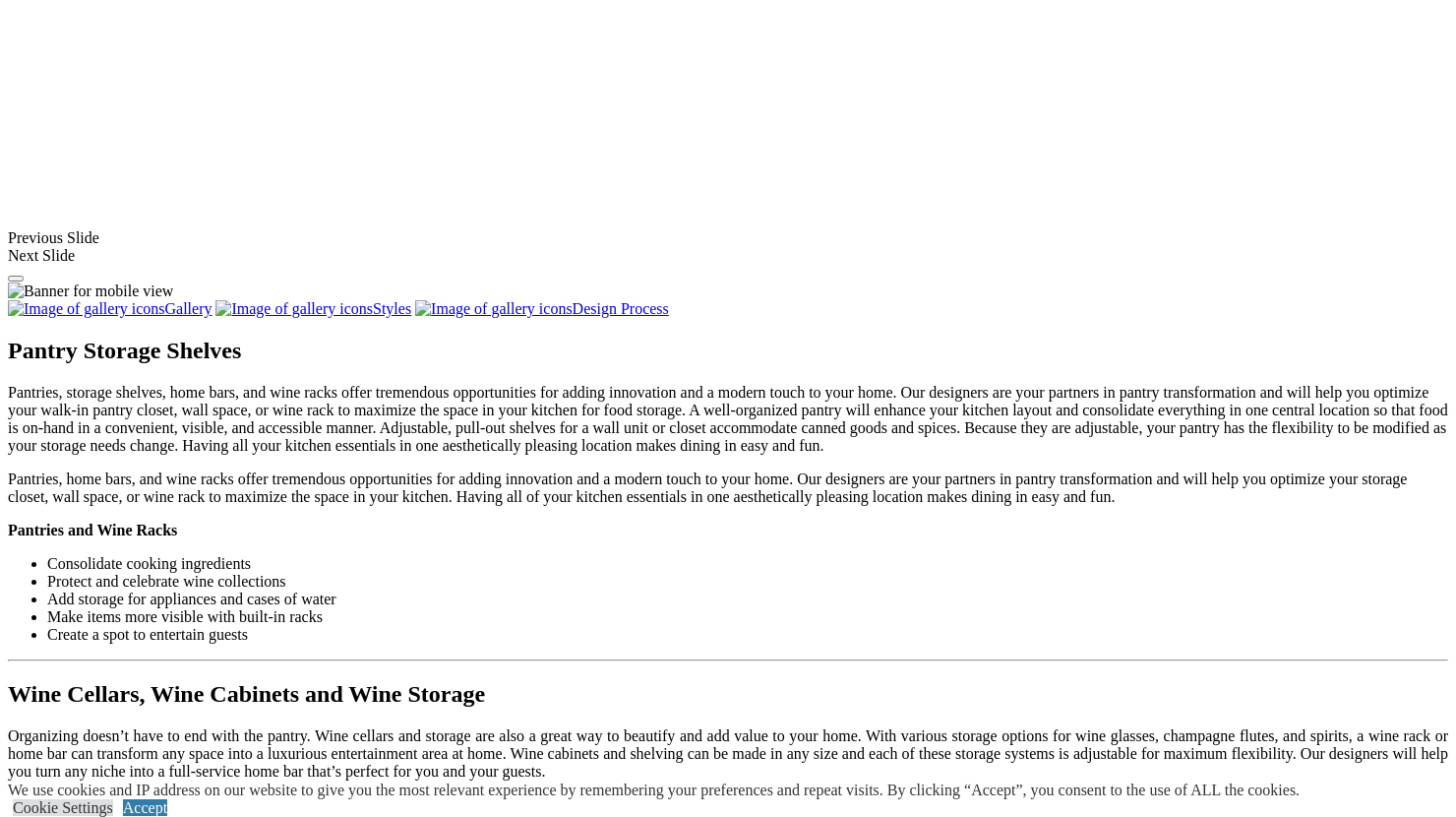 click on "Finishes" at bounding box center (112, 1608) 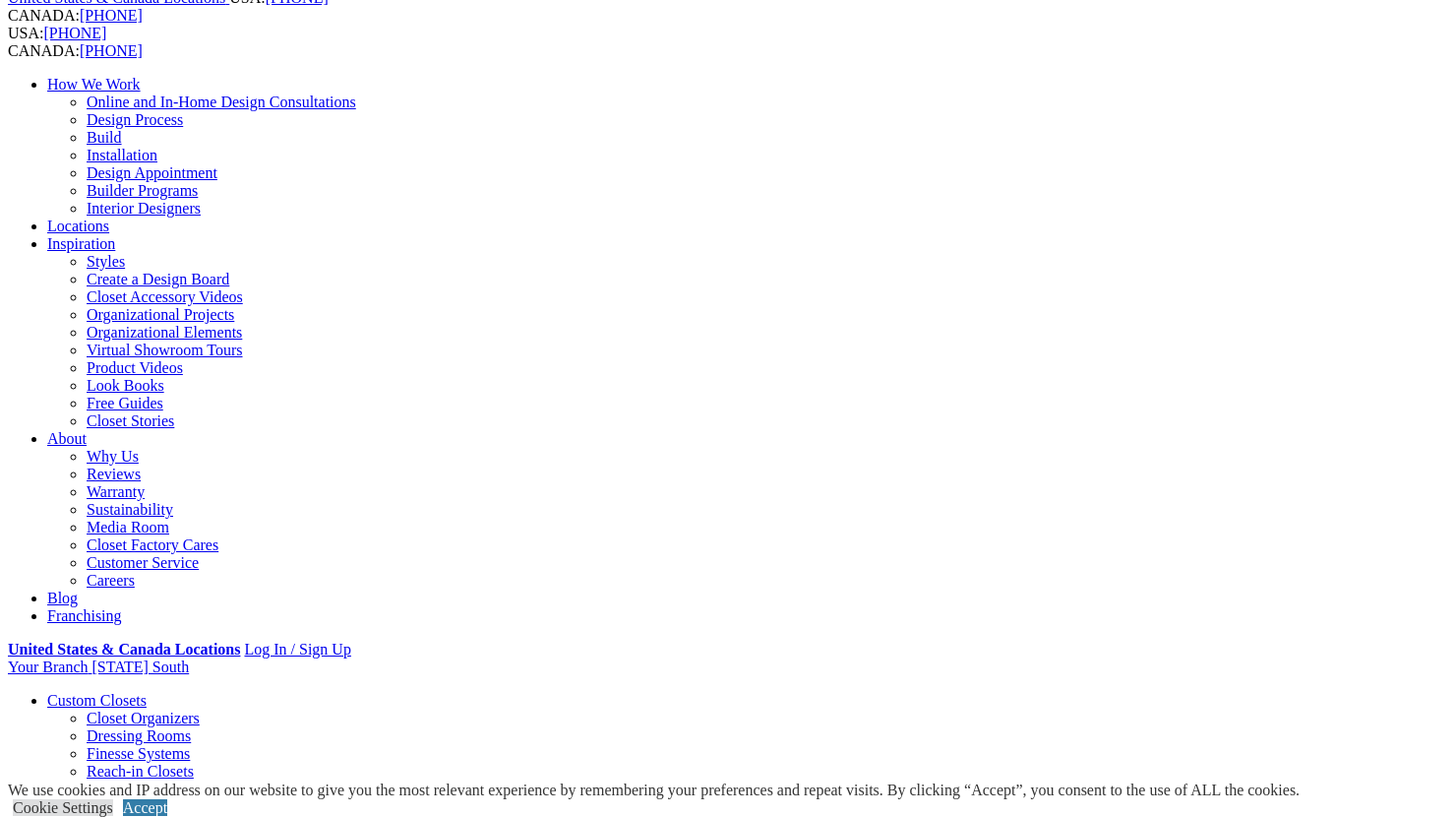 scroll, scrollTop: 0, scrollLeft: 0, axis: both 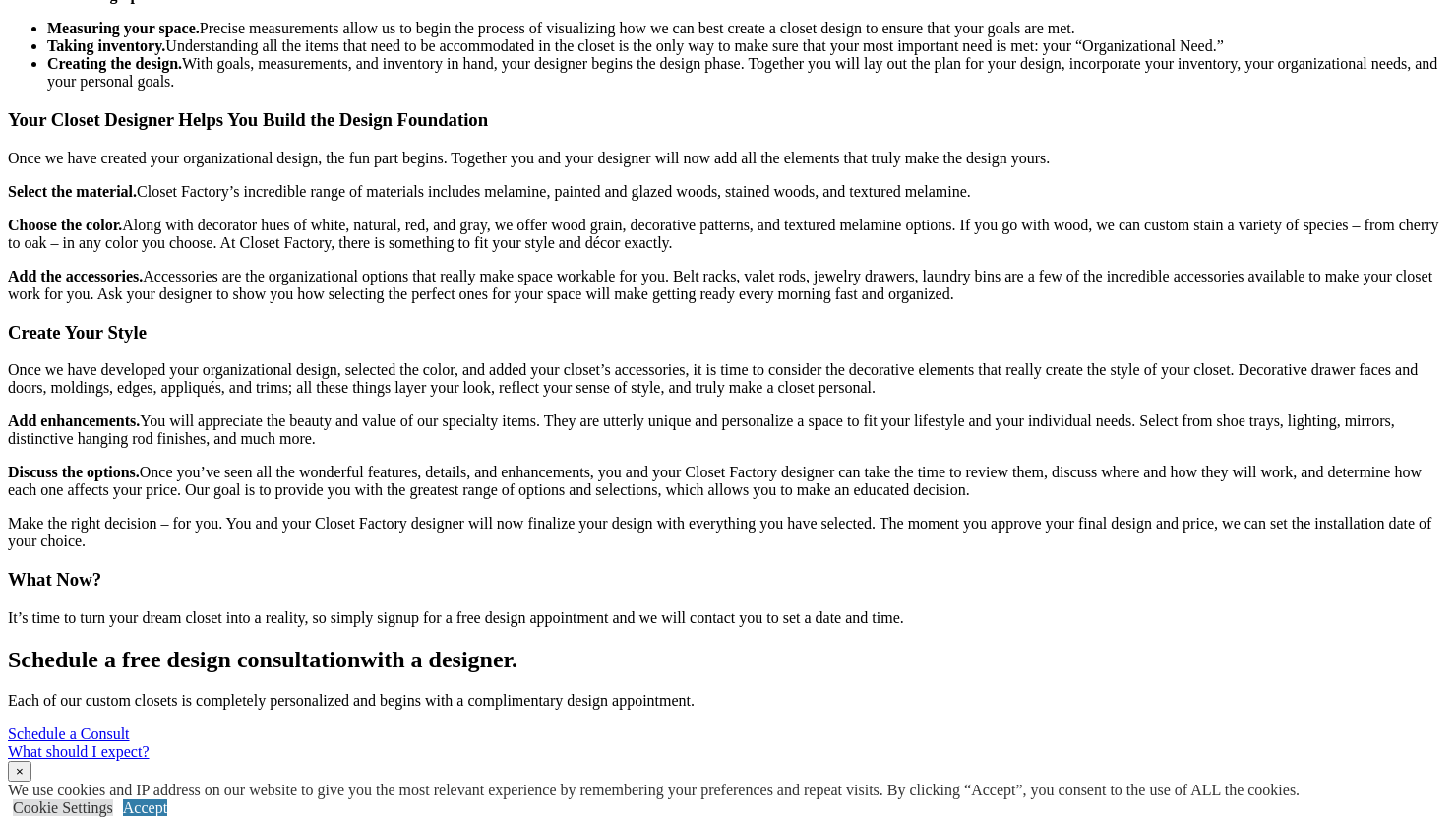 click on "Installation" at bounding box center (122, -1498) 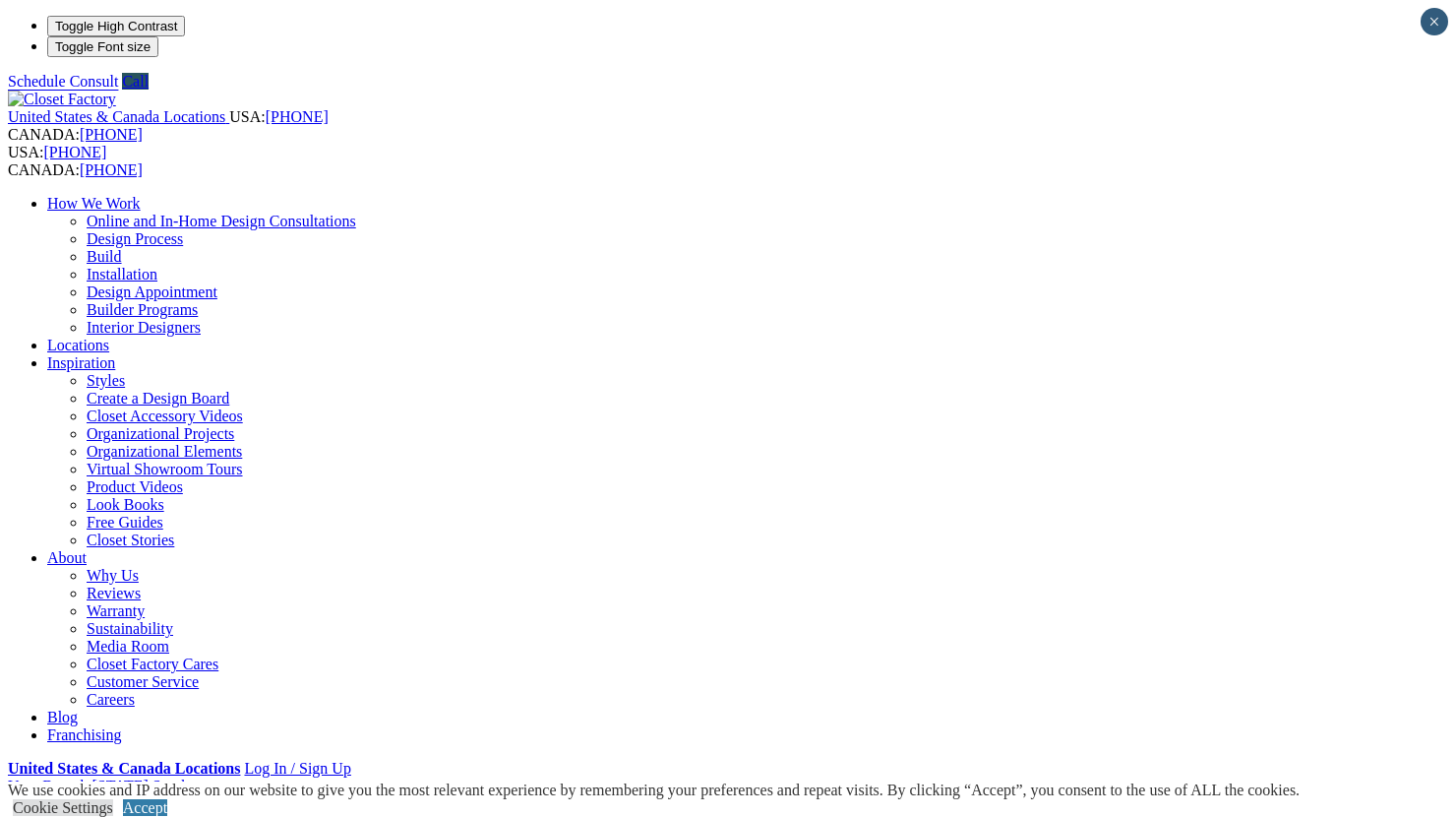 scroll, scrollTop: 0, scrollLeft: 0, axis: both 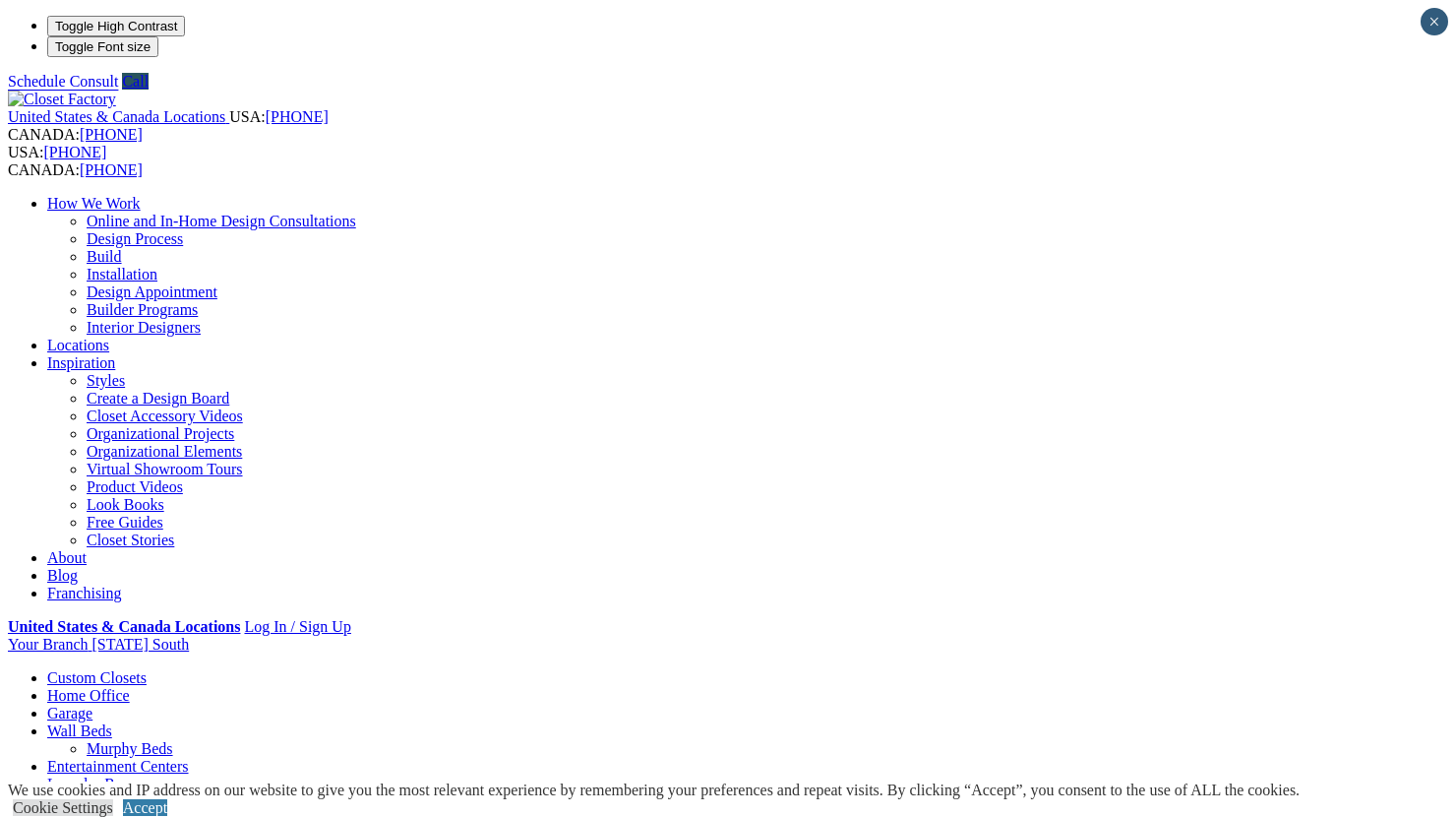 click on "Wall Beds" at bounding box center (80, 730) 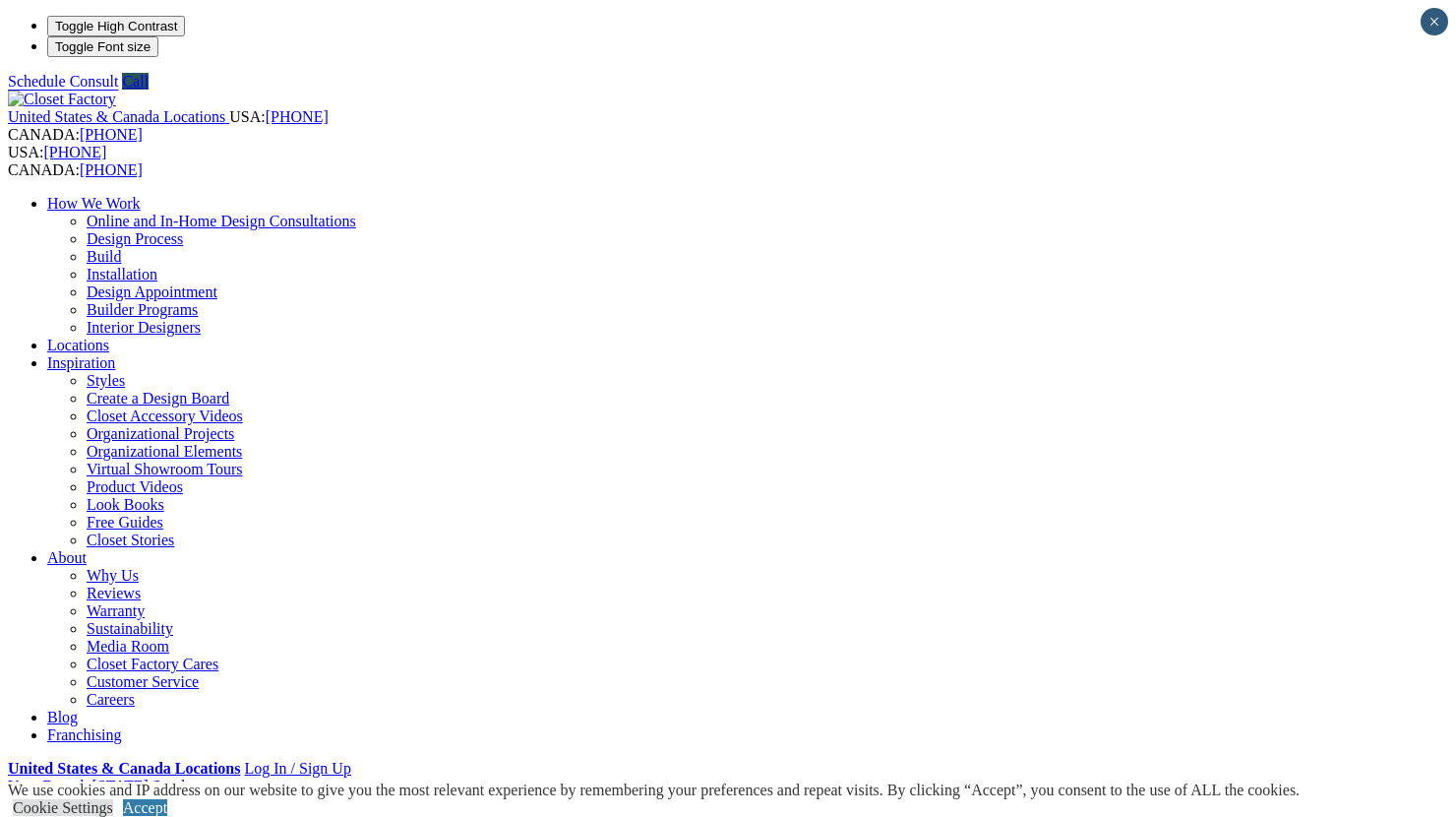 scroll, scrollTop: 0, scrollLeft: 0, axis: both 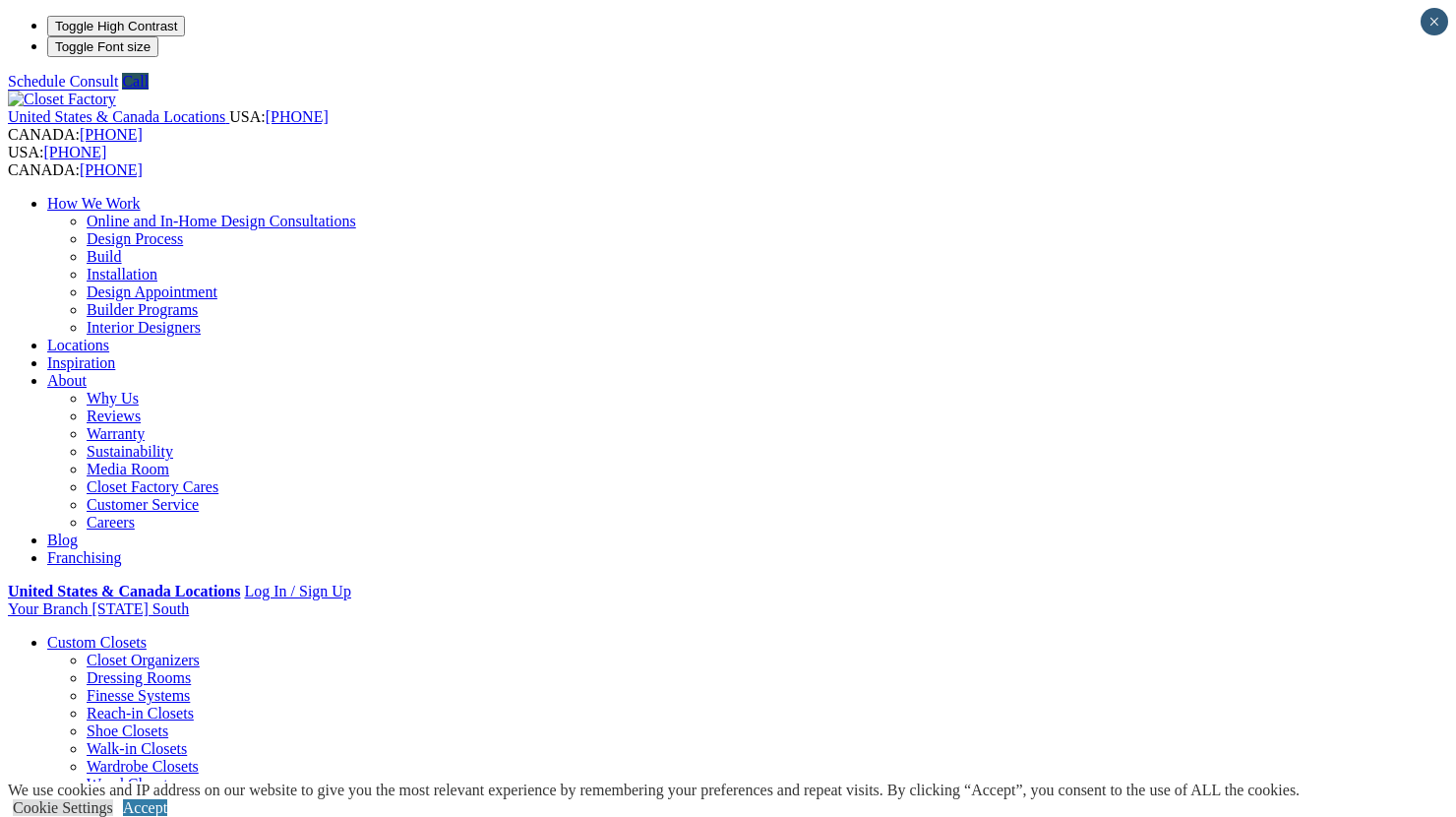 click on "Your Branch
New Jersey South
ZIP code
*" at bounding box center (728, 609) 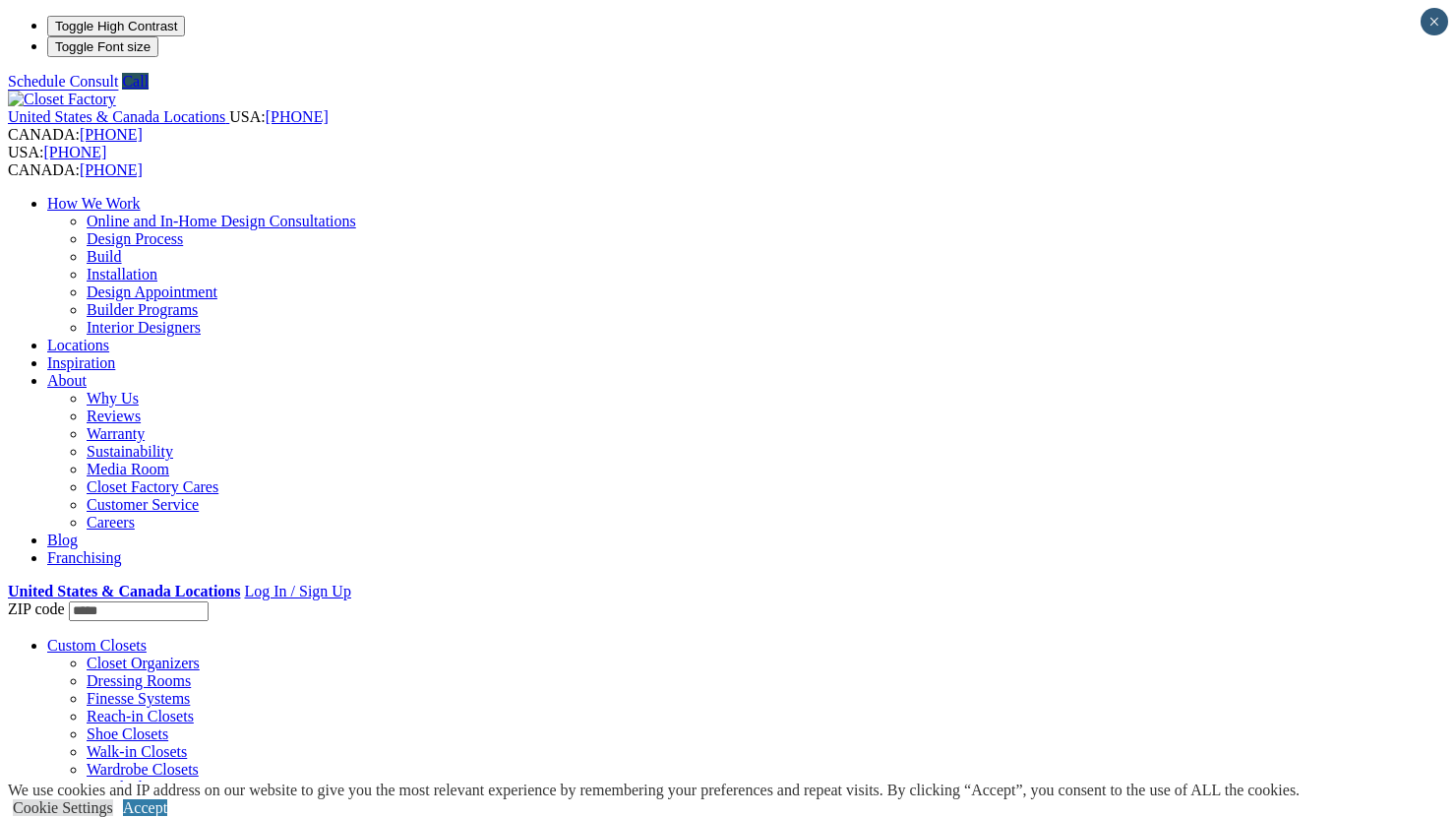 type on "*****" 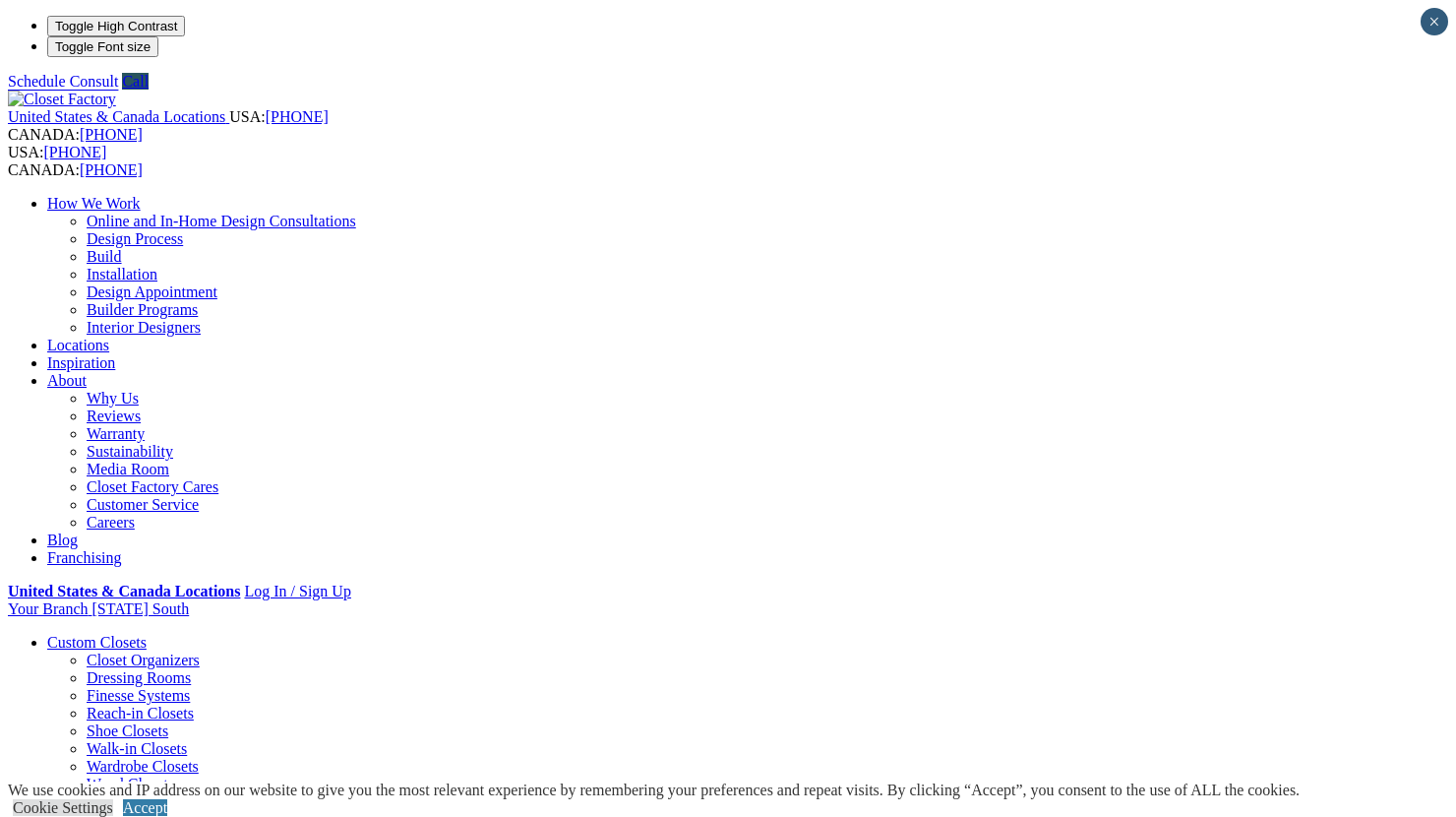 click on "Your Branch
New Jersey South
ZIP code
*****
*" at bounding box center [728, 609] 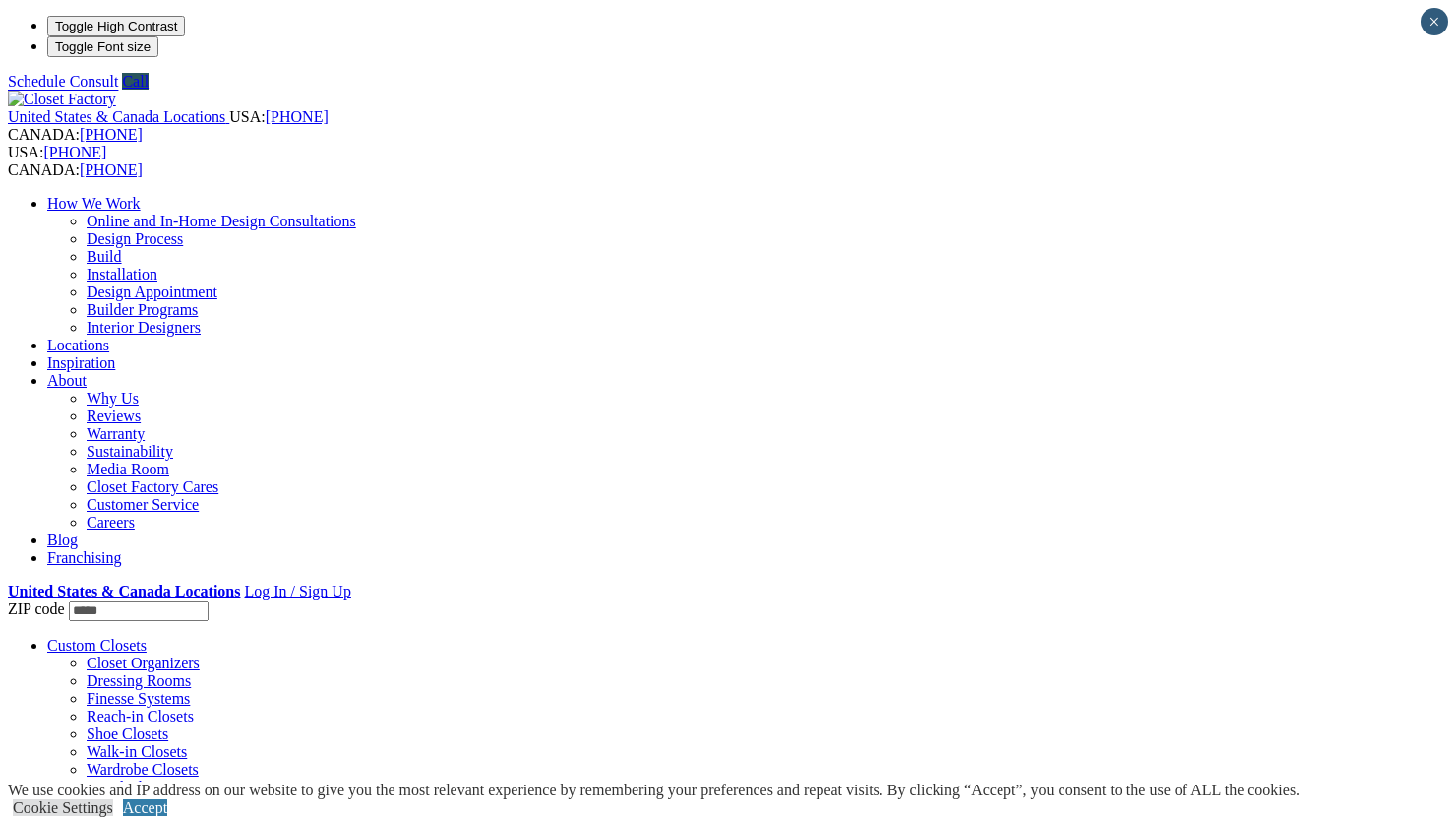 click on "*" at bounding box center (0, 0) 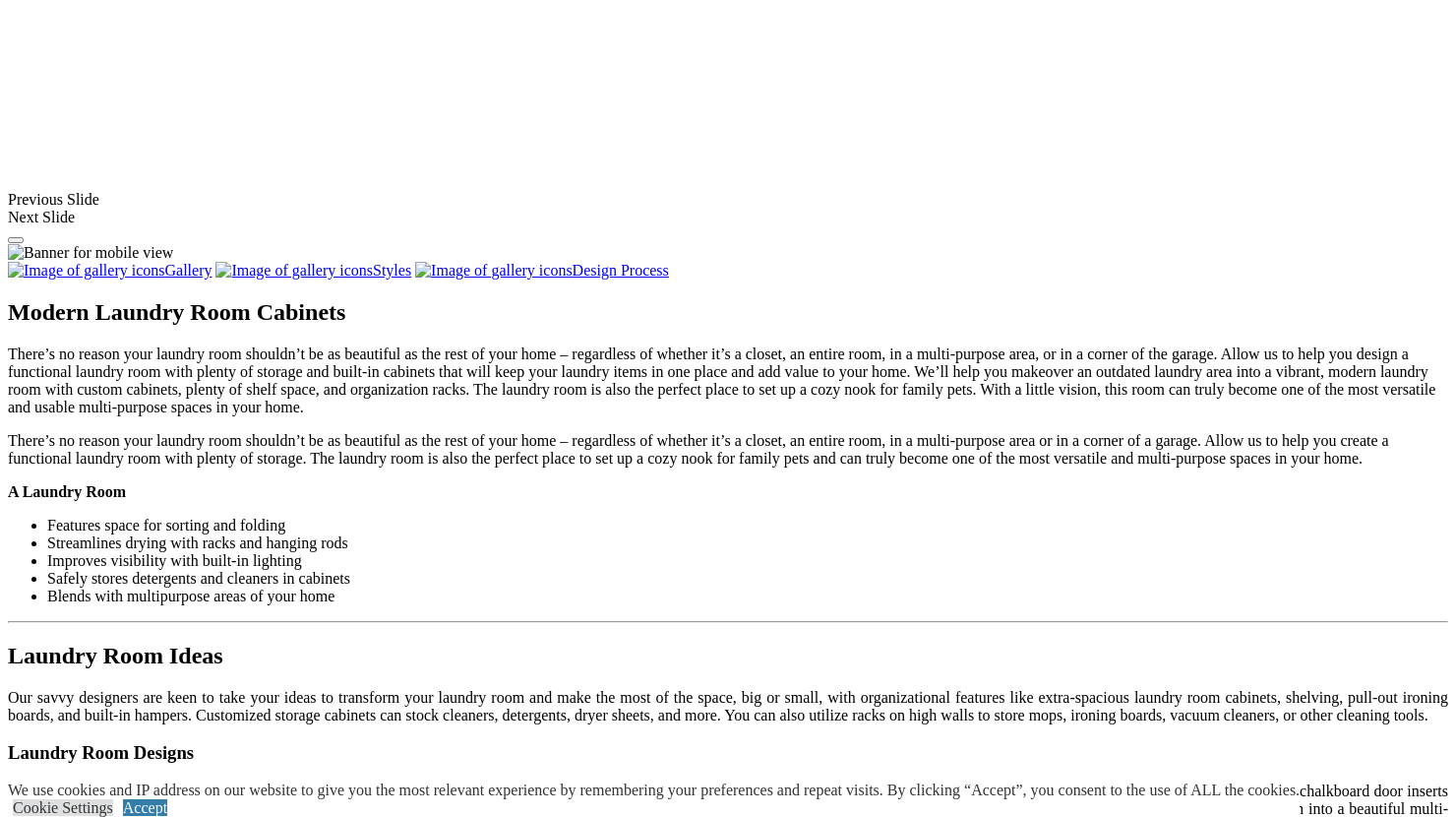 scroll, scrollTop: 1495, scrollLeft: 0, axis: vertical 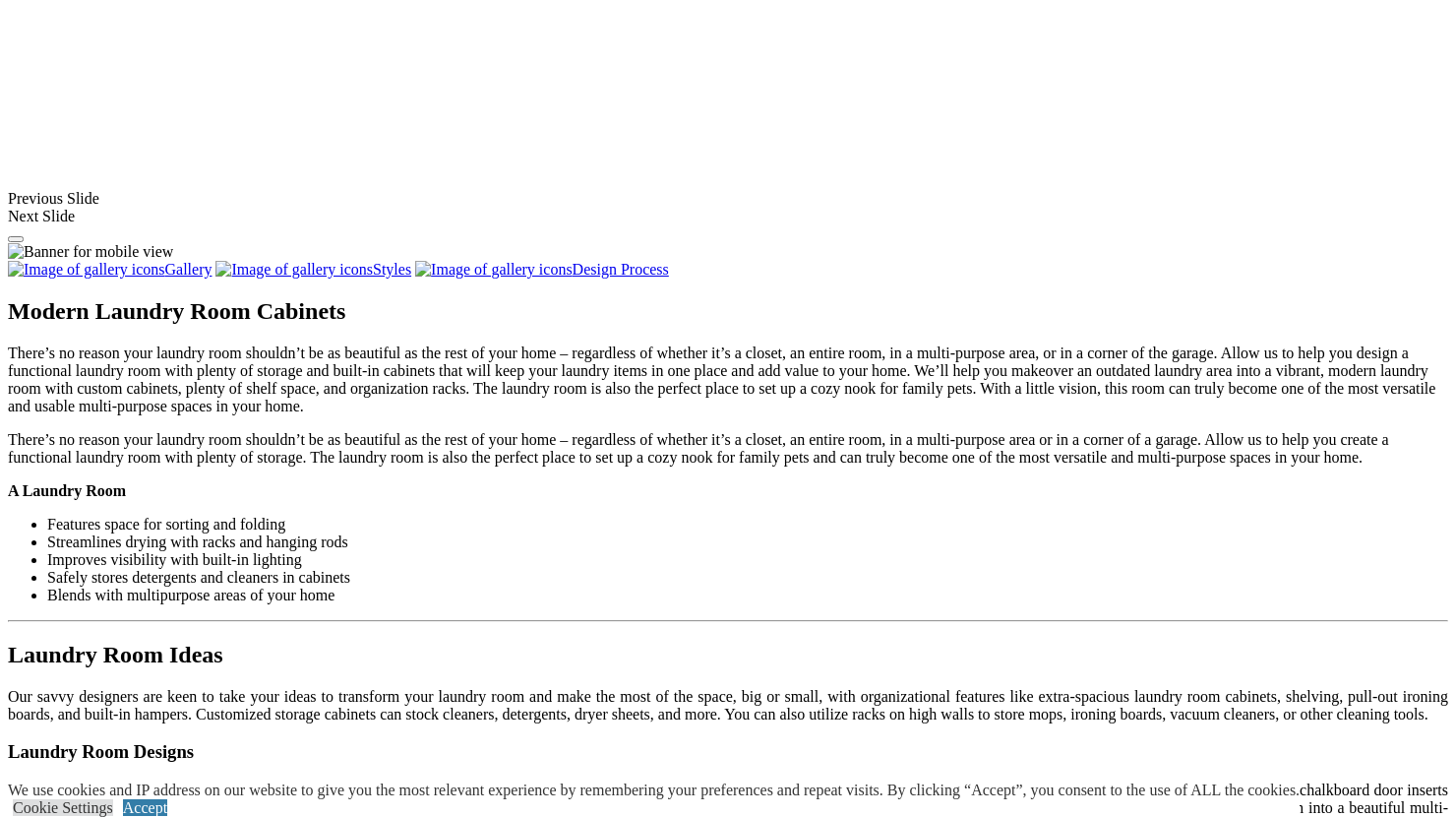 click at bounding box center [812, 1097] 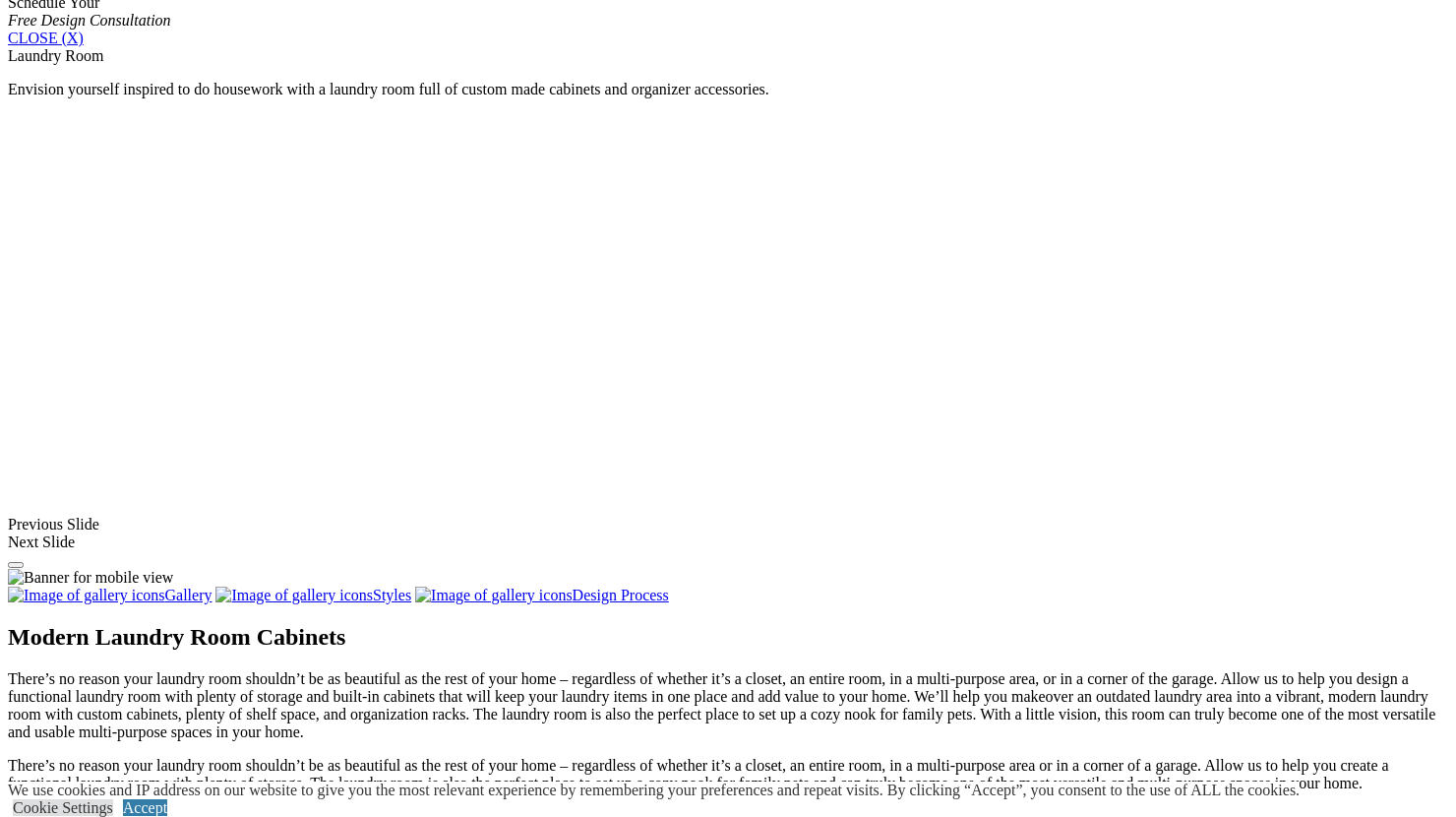 scroll, scrollTop: 1179, scrollLeft: 0, axis: vertical 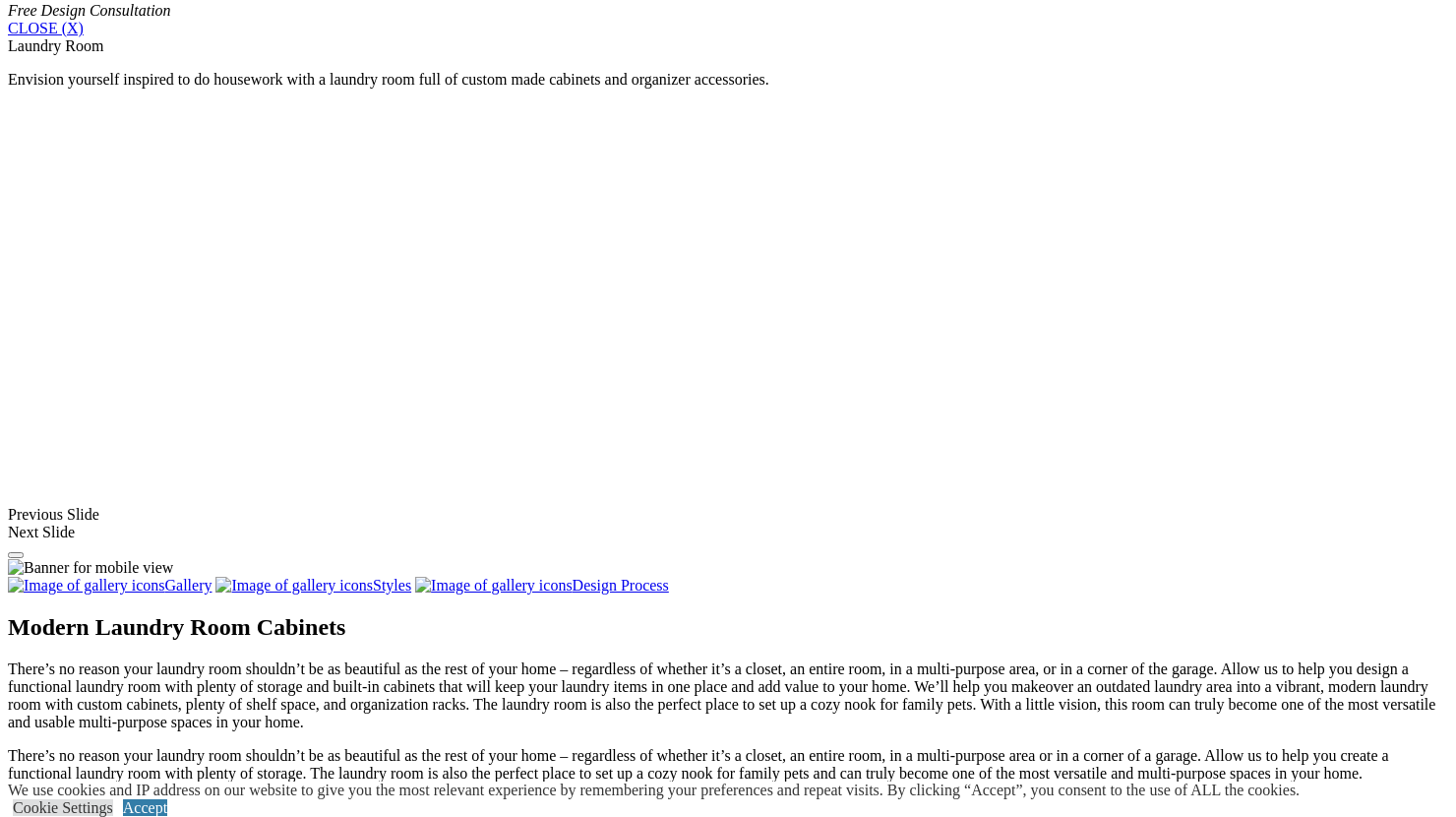click at bounding box center (160, 1413) 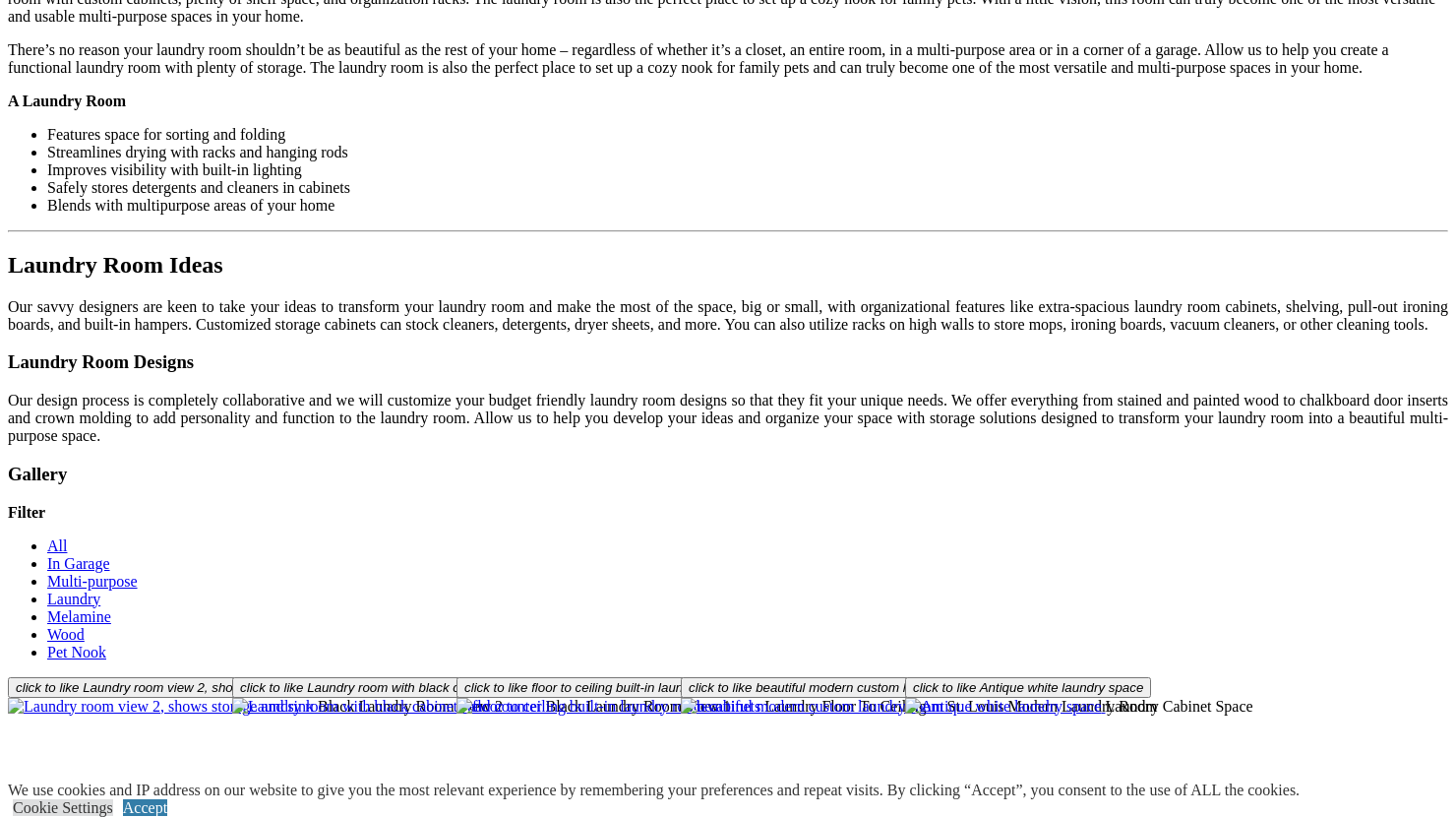 scroll, scrollTop: 1883, scrollLeft: 0, axis: vertical 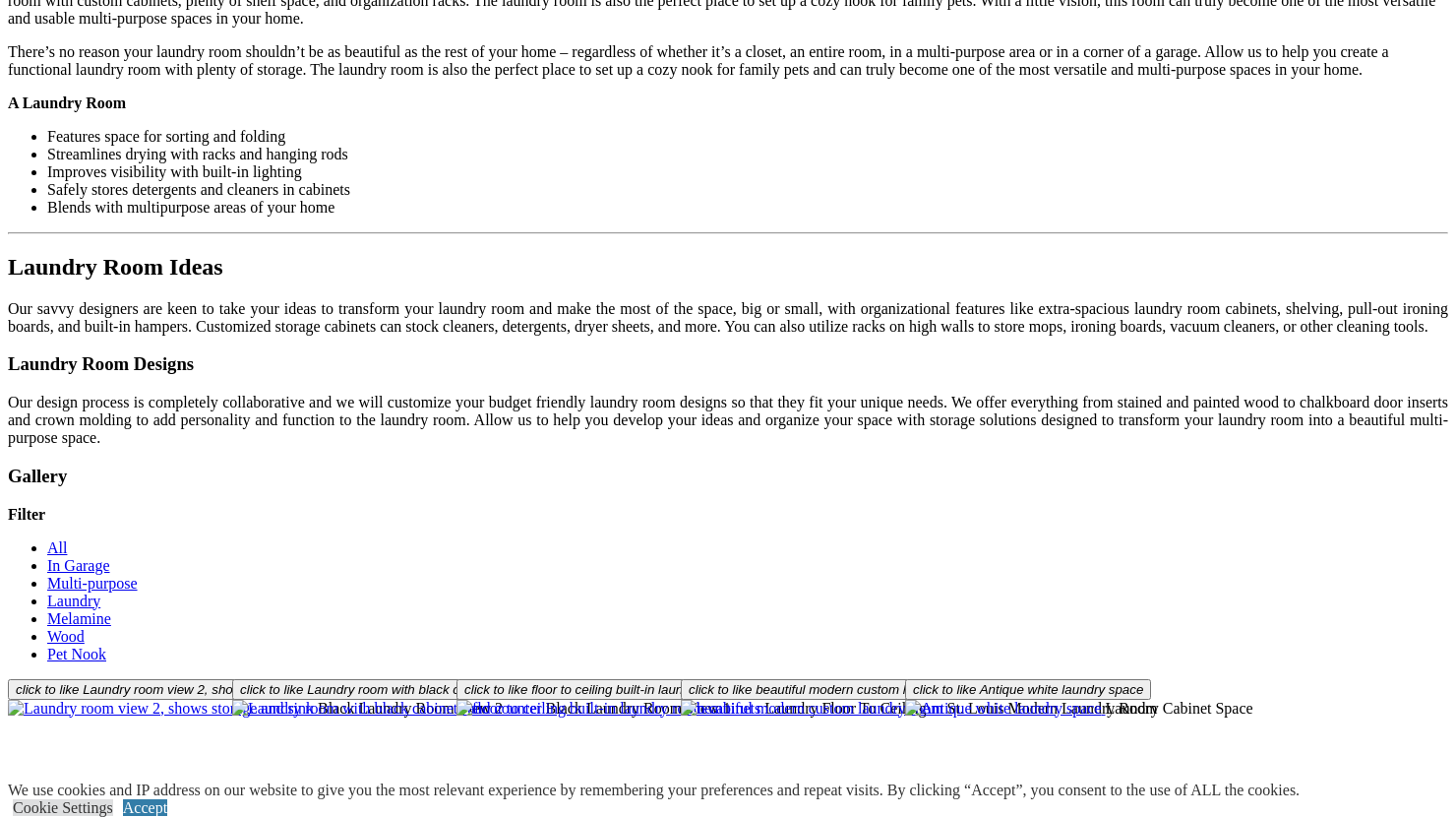 click on "click to like Laundry room view 2, shows storage and sink
Black Laundry Room View 2
click to like Laundry room with black cabinets and counter
Black Laundry Room View 1
click to like floor to ceiling built-in laundry room cabinets
Laundry Floor To Ceiling
click to like beautiful modern custom laundry room
St. Louis Modern Laundry Room
click to like Antique white laundry space
Laundry Cabinet Space
click to like Laundry room with Shaker style doors in white
Shaker Laundry Room
click to like White Shaker style laundry room
Laundry Room In White
click to like laundry room builtin wall unit with counter and upper cabinets
Laundry-wood-mel
click to like garage with laundry area
Garages_63
click to like almond laundry room cabinets built around washewr and dryer
Laundry Room_23
Laundry Room_20" at bounding box center (728, 1022) 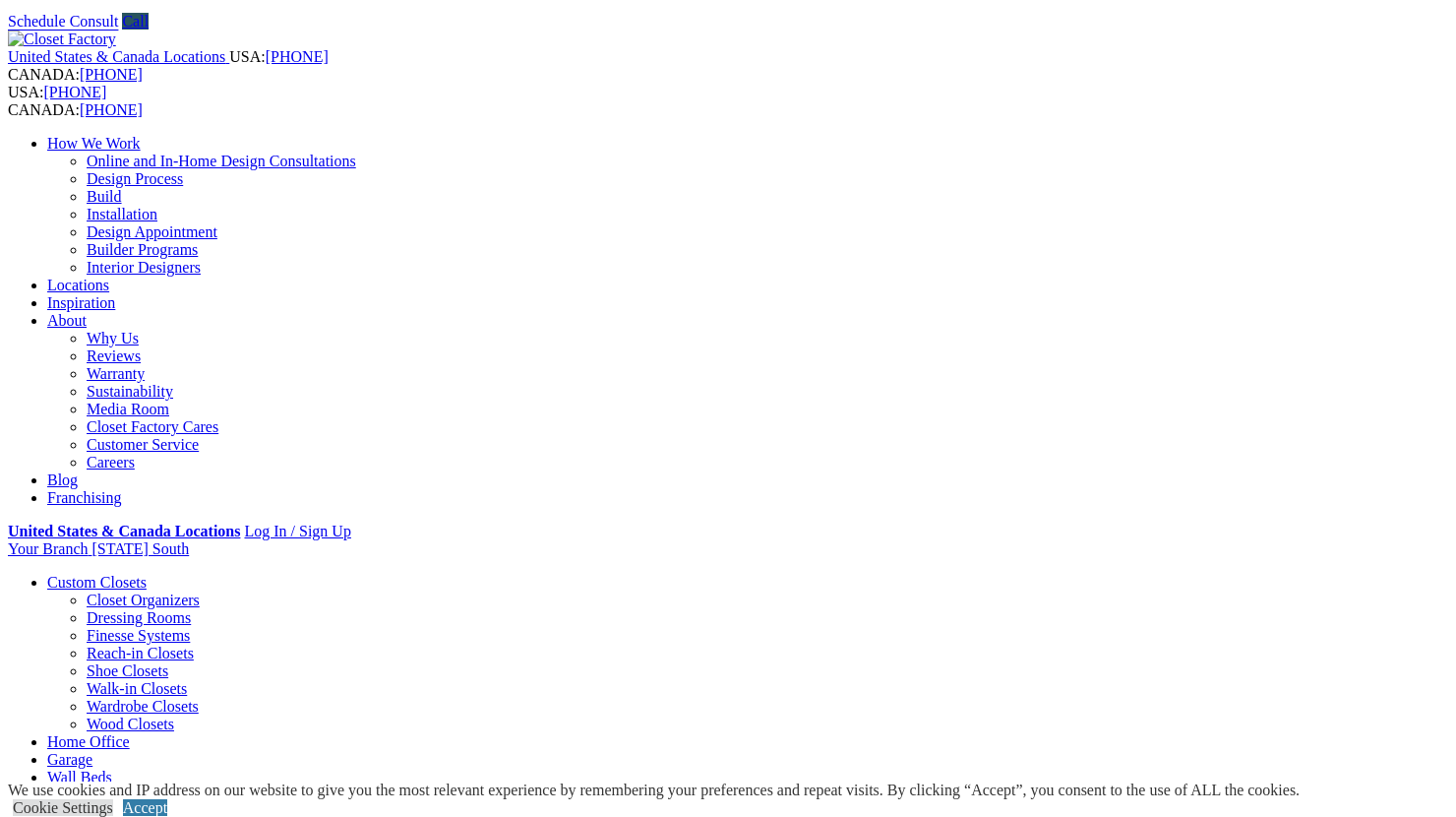 scroll, scrollTop: 84, scrollLeft: 0, axis: vertical 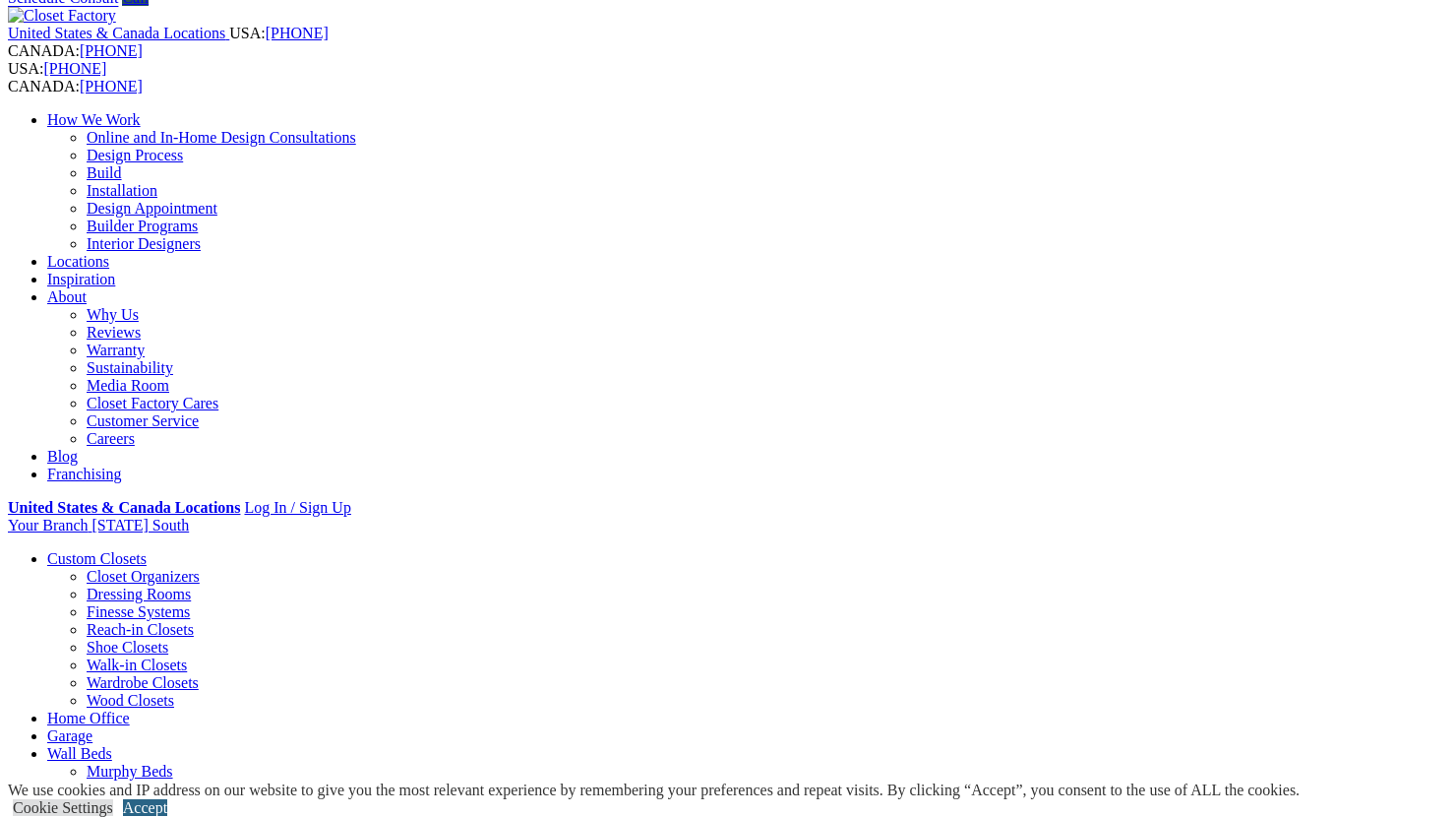 click on "Accept" at bounding box center (145, 807) 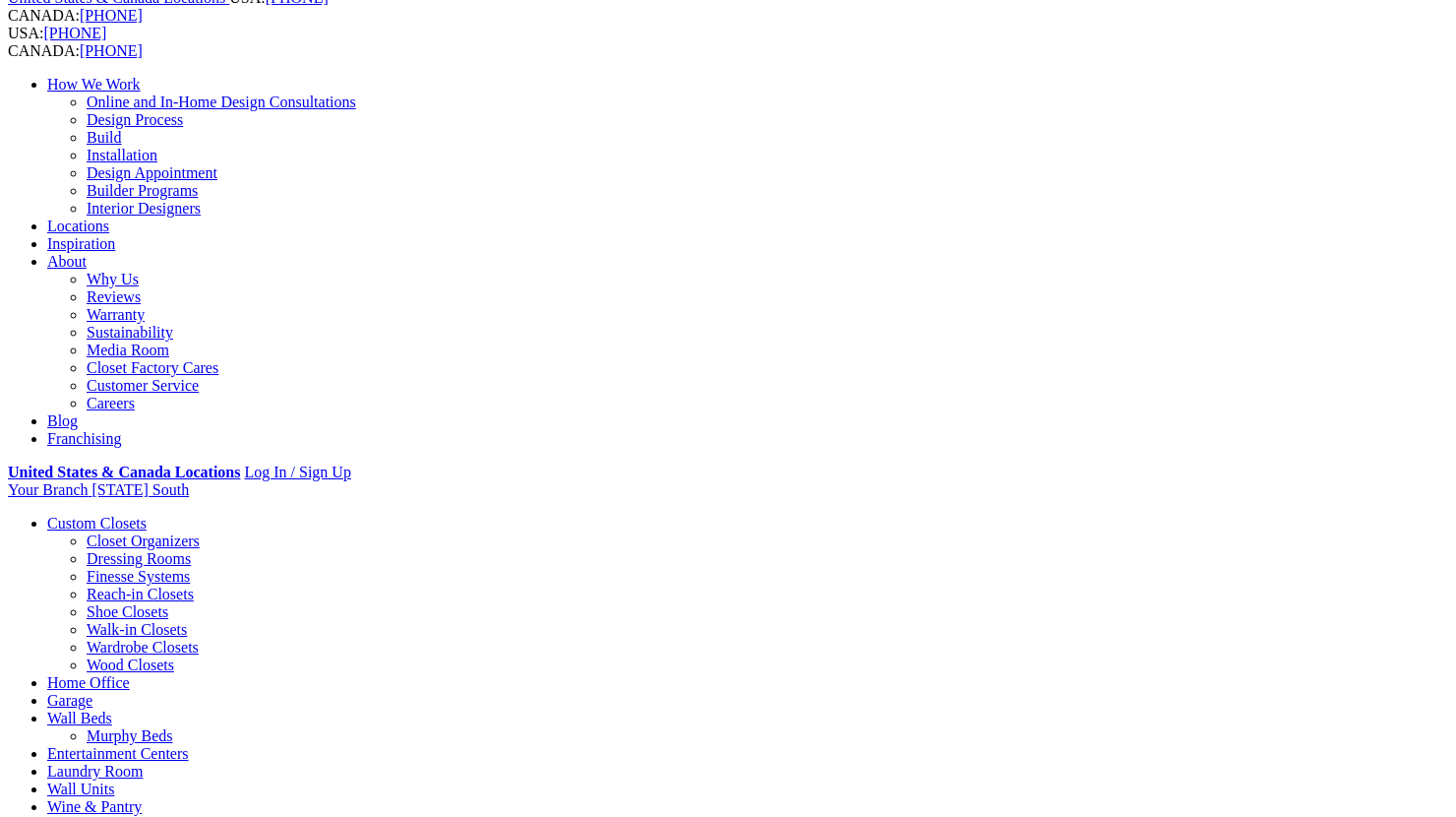 scroll, scrollTop: 0, scrollLeft: 0, axis: both 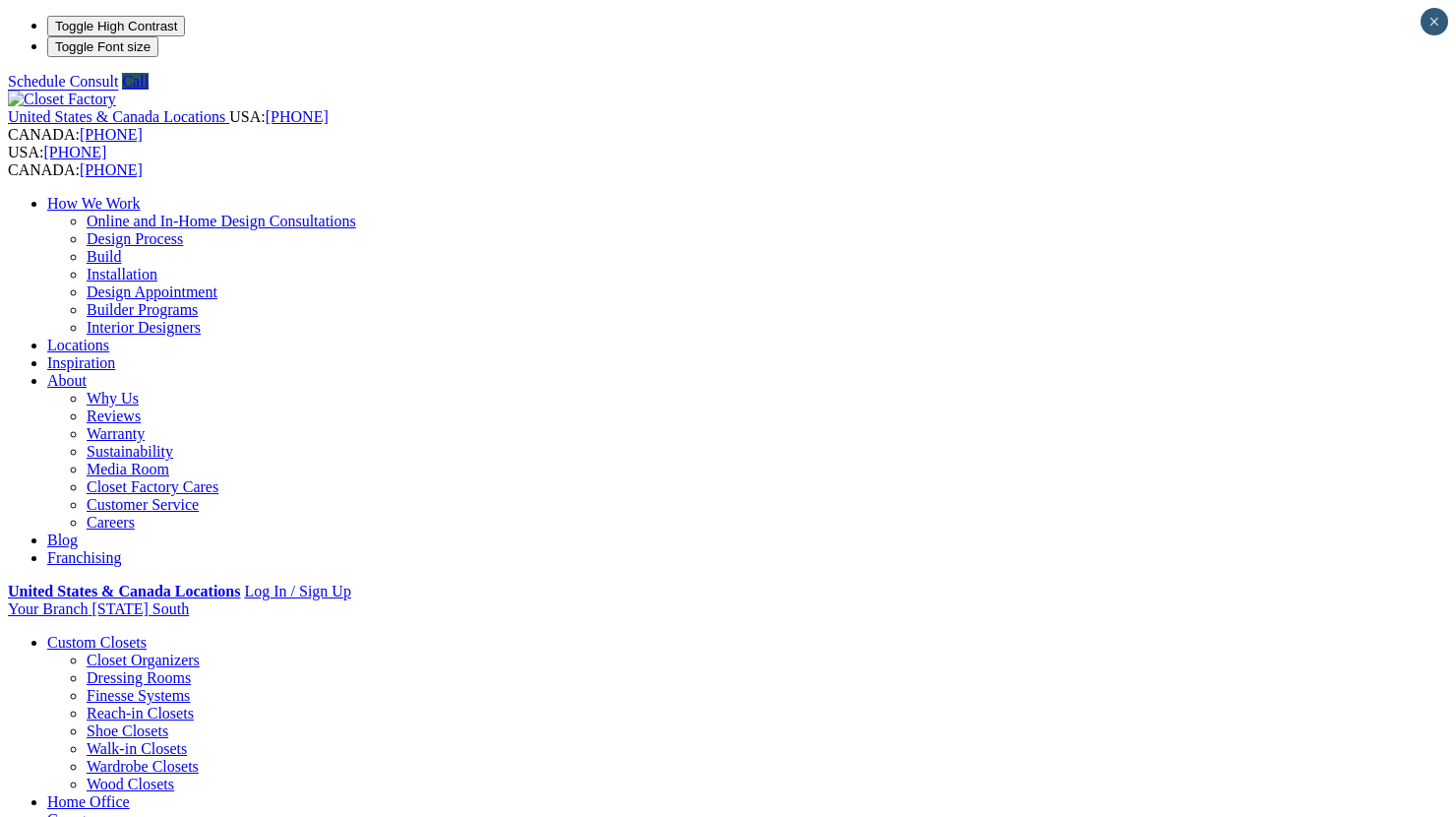 click on "Schedule a Free Consult" at bounding box center [85, 1154] 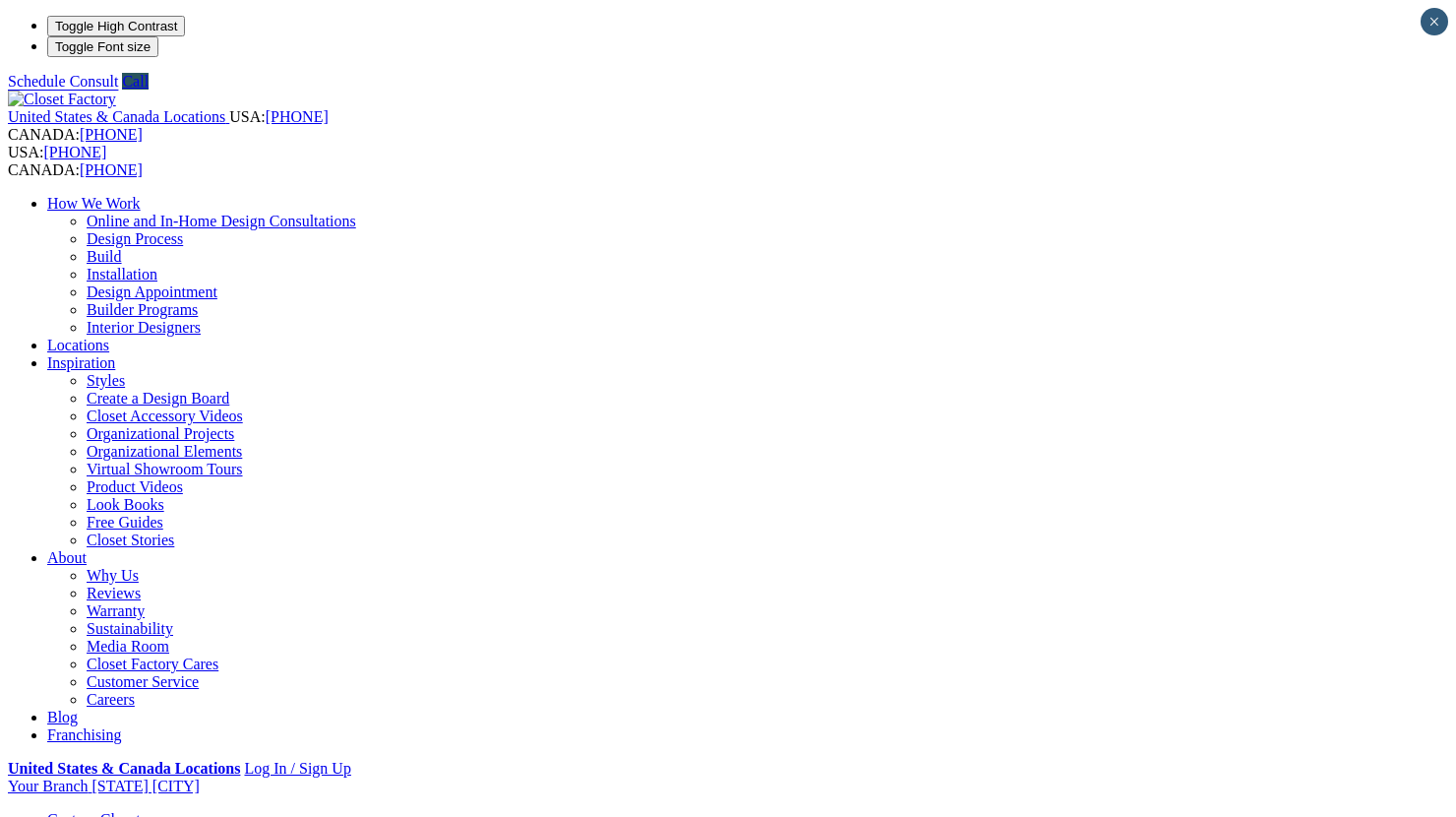 scroll, scrollTop: 0, scrollLeft: 0, axis: both 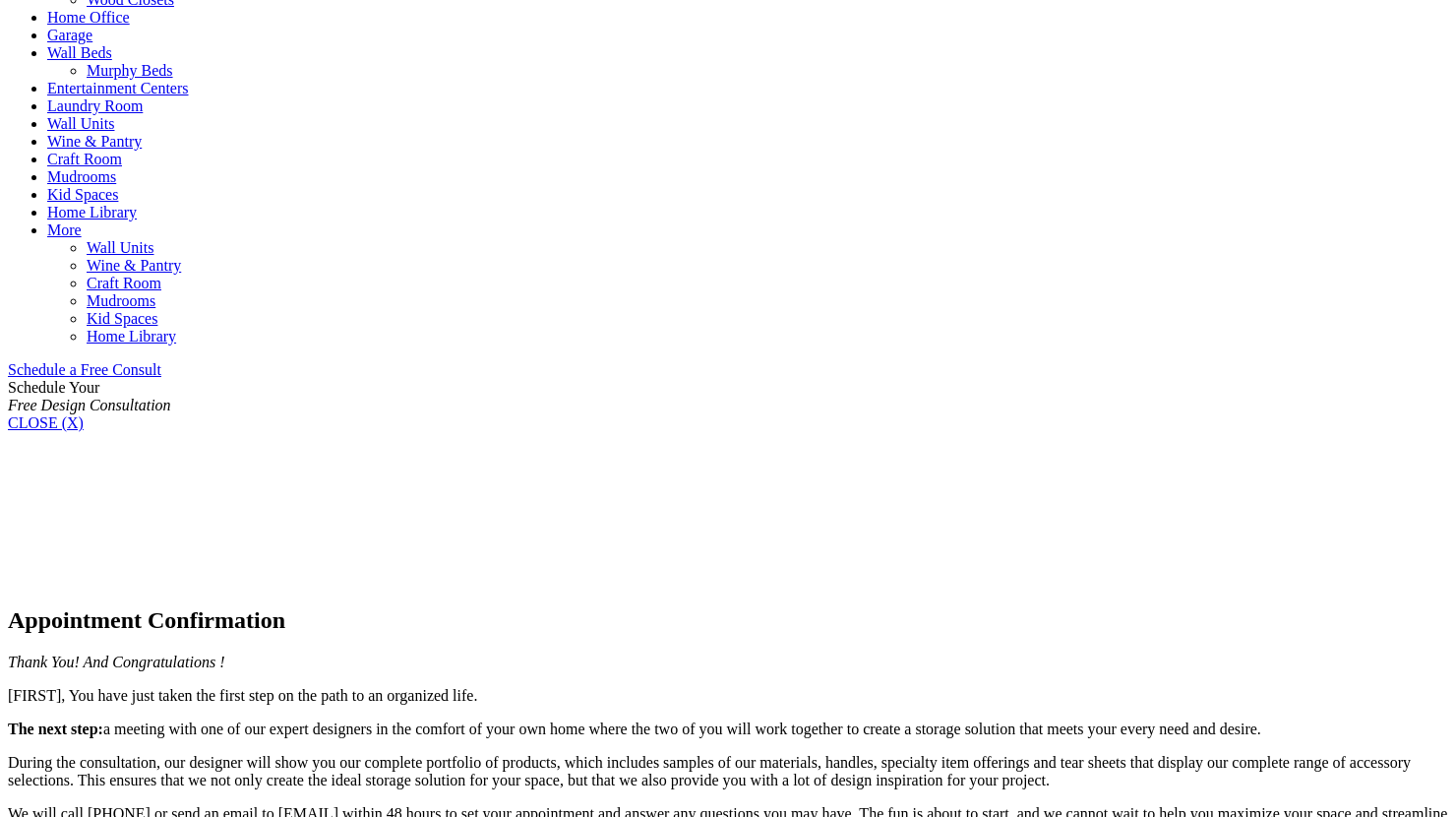 click on "Schedule a Consult" at bounding box center [69, 1017] 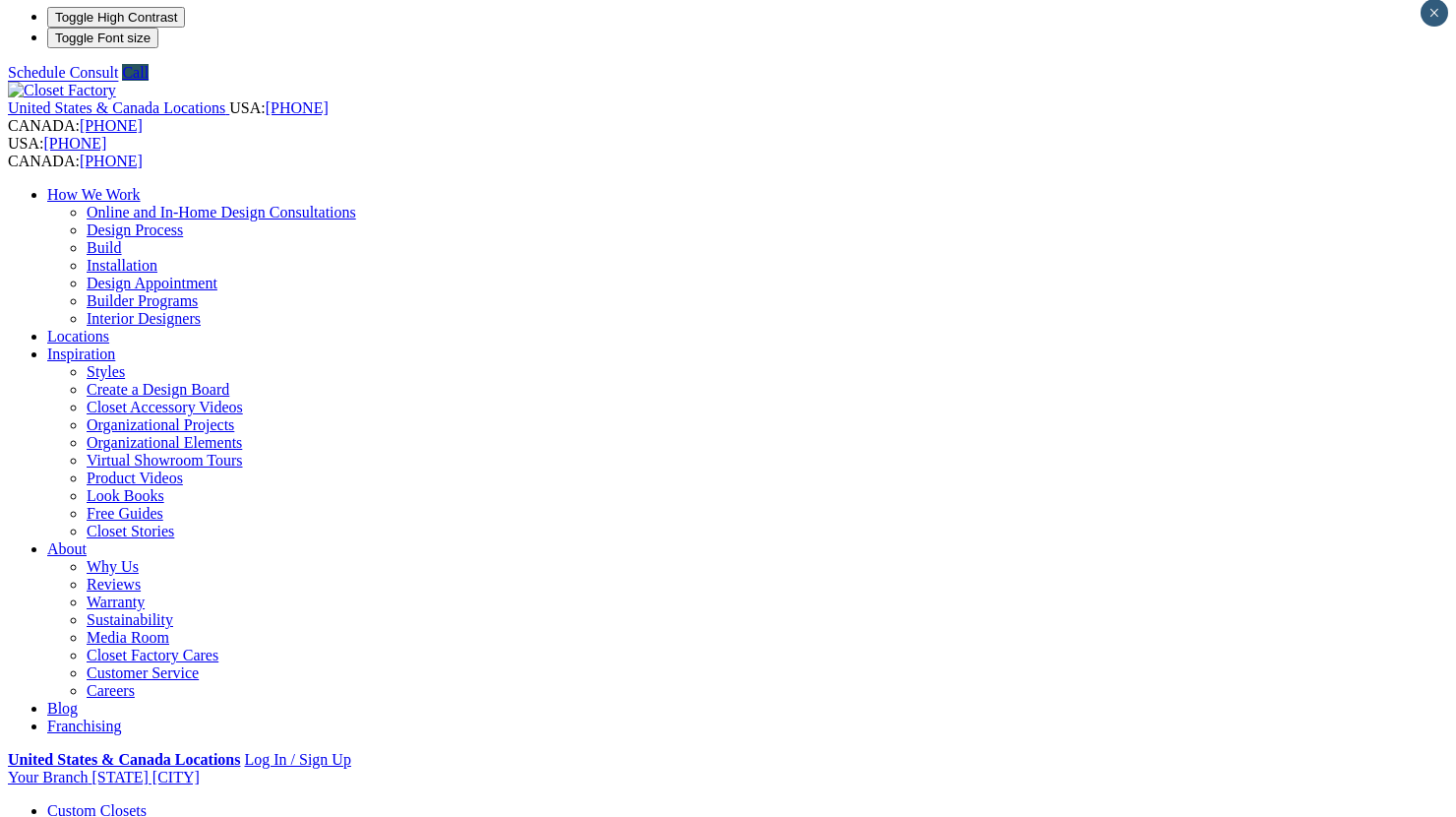 scroll, scrollTop: 0, scrollLeft: 0, axis: both 